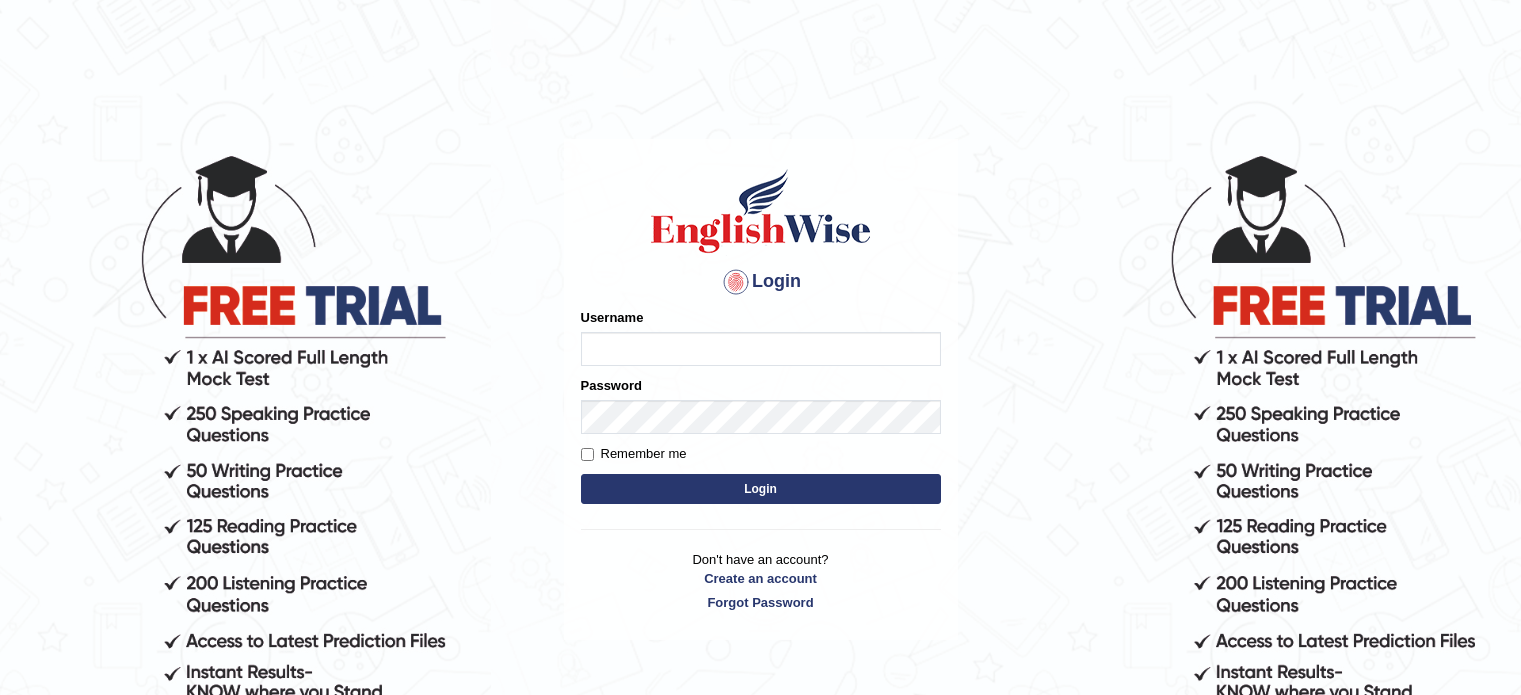 scroll, scrollTop: 0, scrollLeft: 0, axis: both 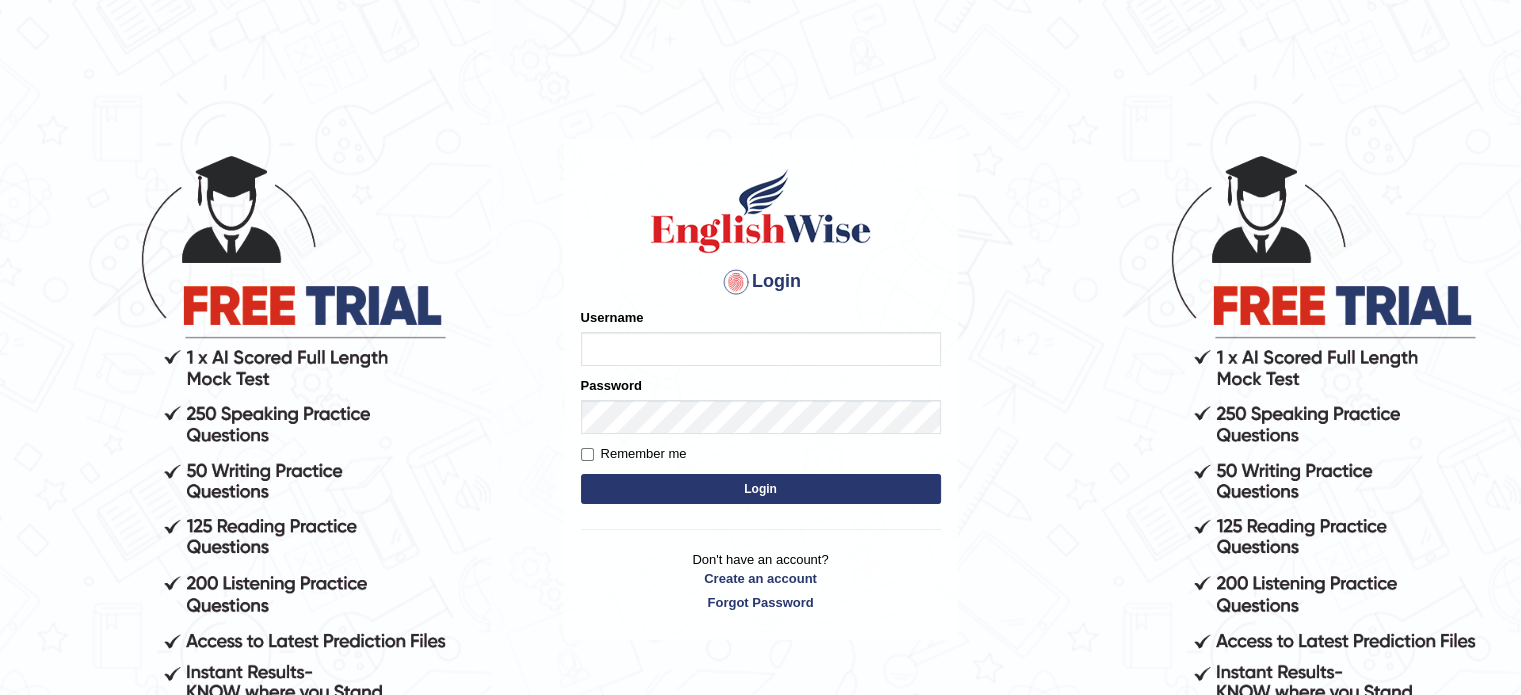 type on "[FIRST]" 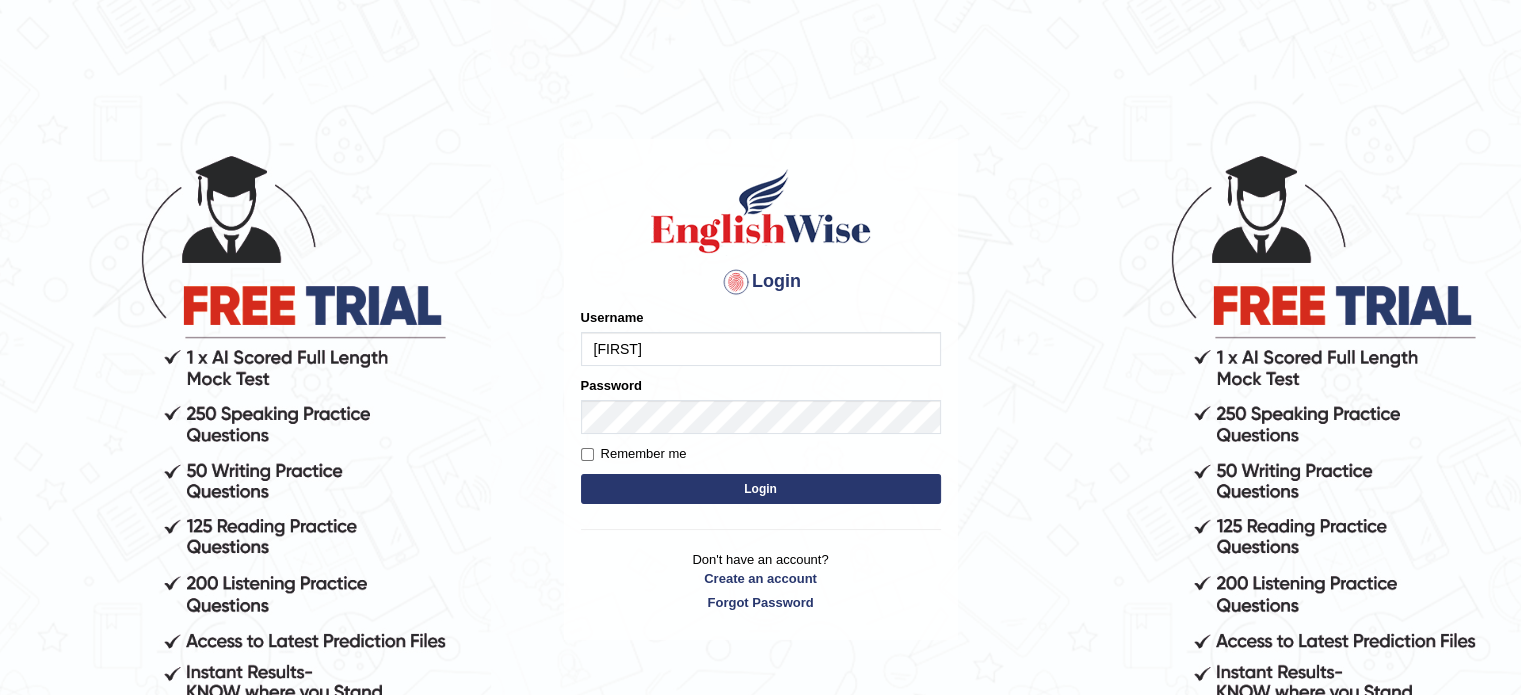 click on "Login" at bounding box center [761, 489] 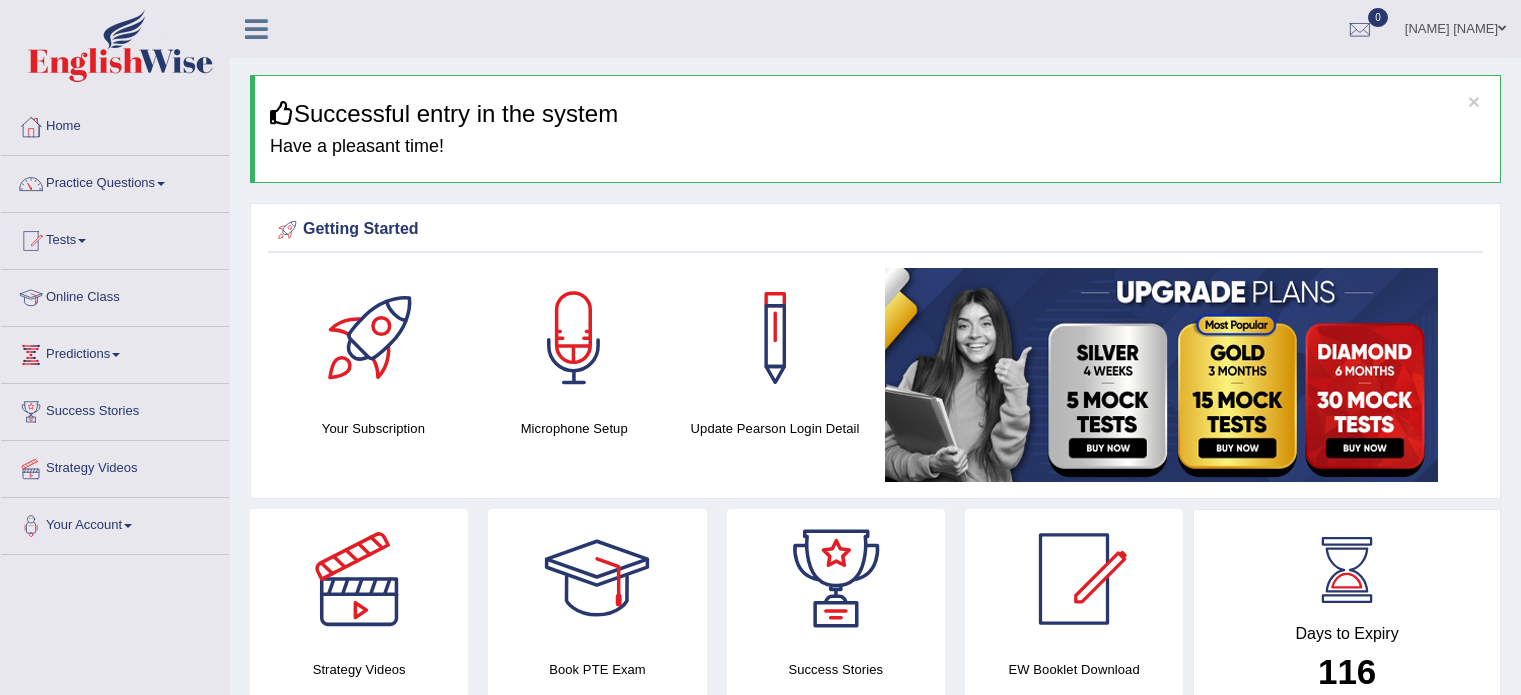 scroll, scrollTop: 0, scrollLeft: 0, axis: both 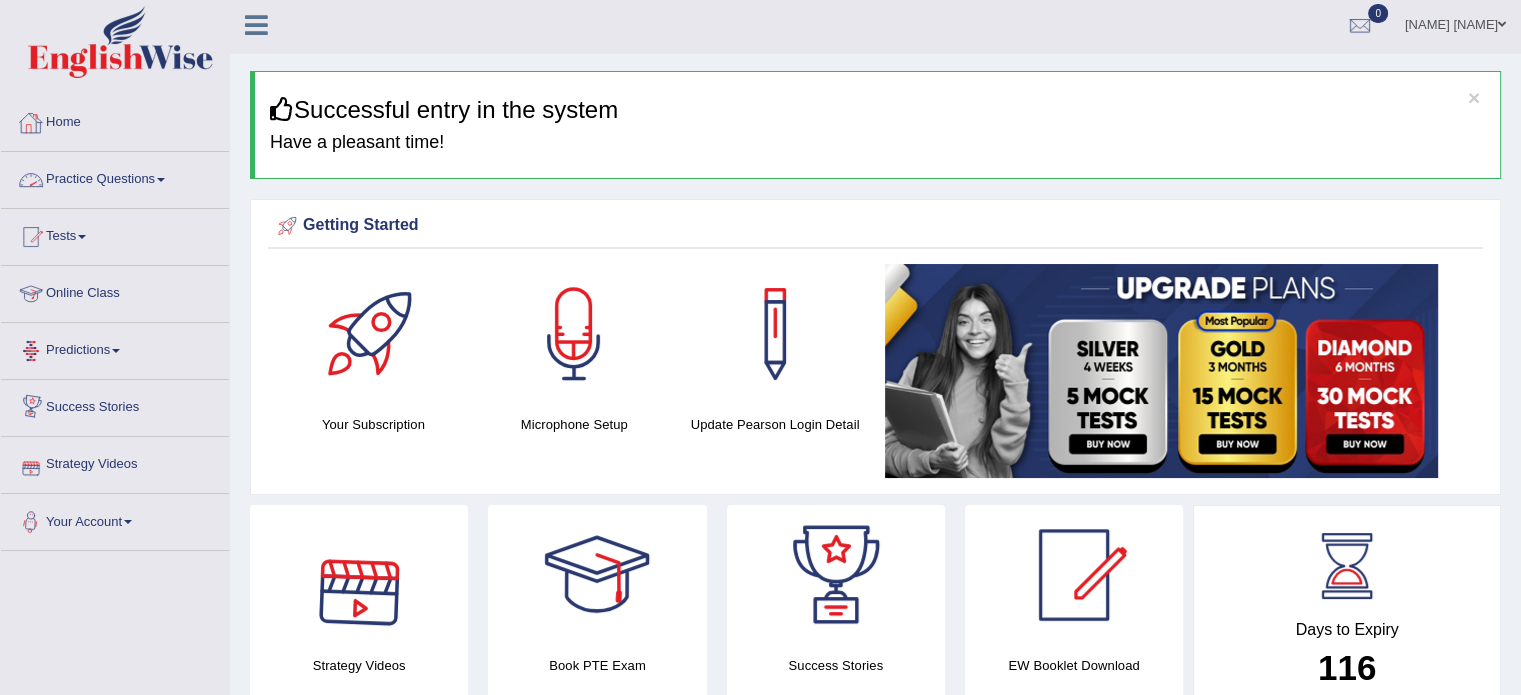 click on "Practice Questions" at bounding box center (115, 177) 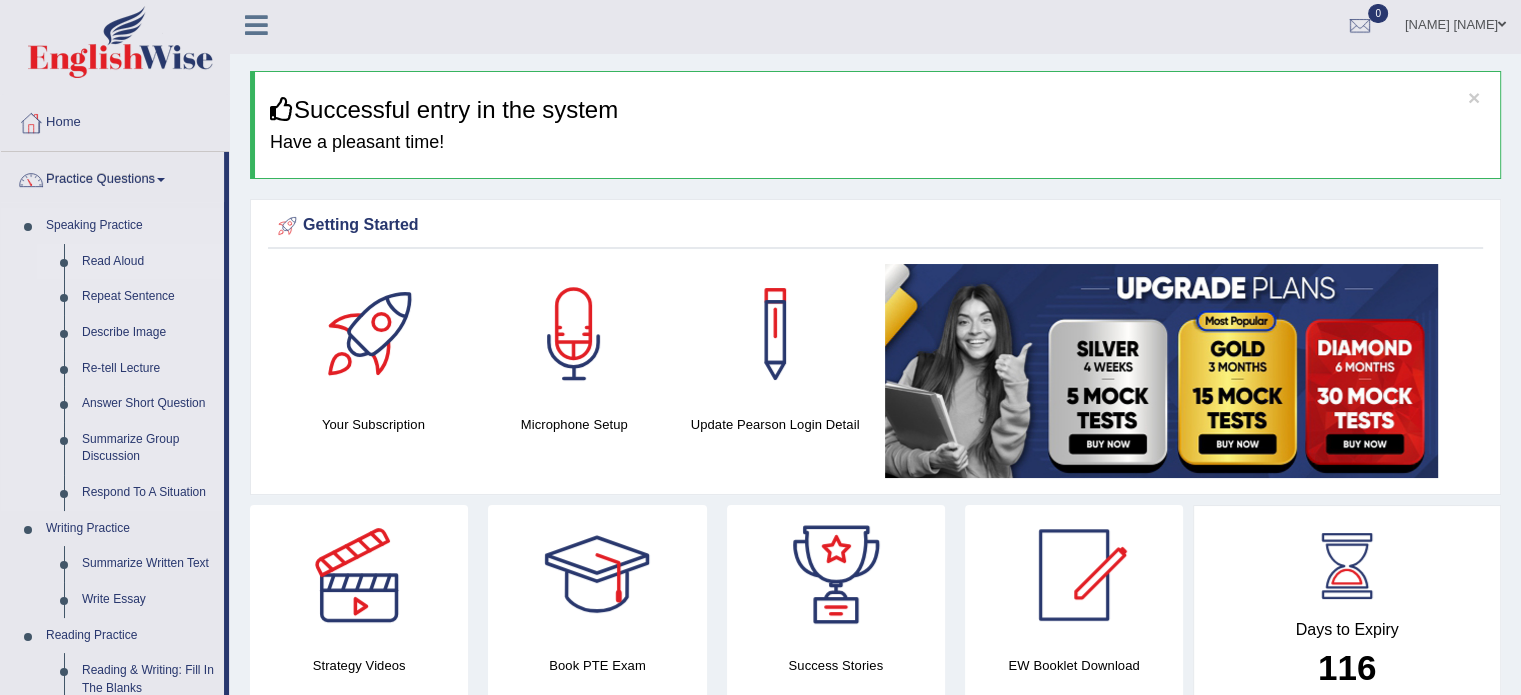 click on "Read Aloud" at bounding box center [148, 262] 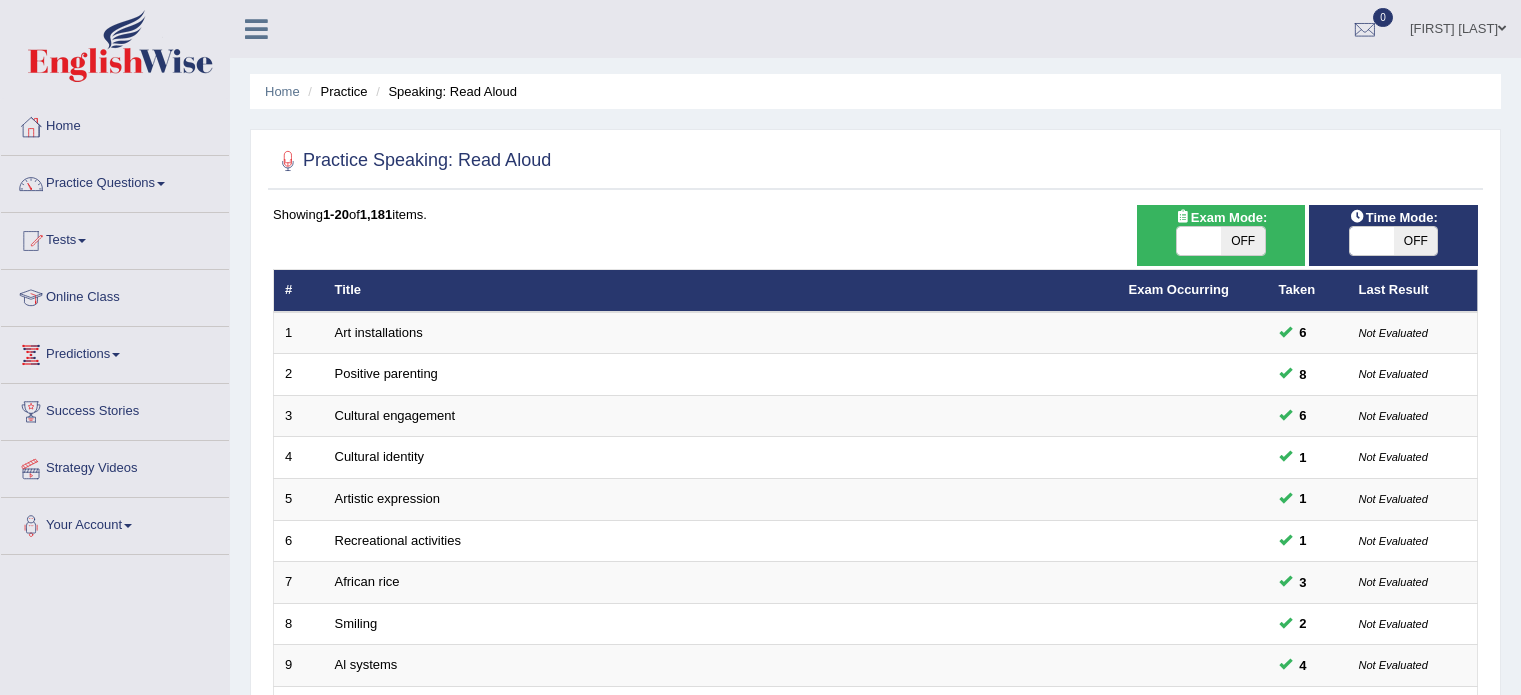 scroll, scrollTop: 0, scrollLeft: 0, axis: both 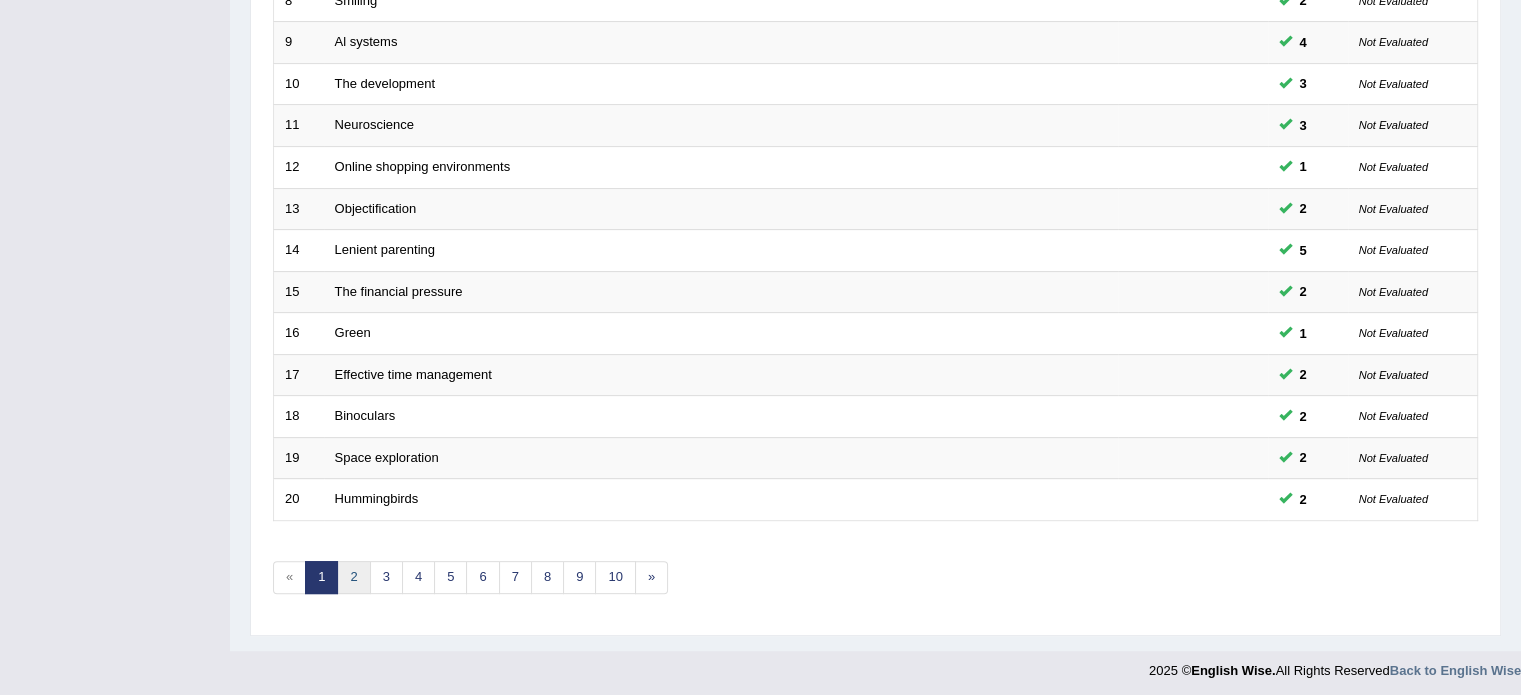 click on "2" at bounding box center (353, 577) 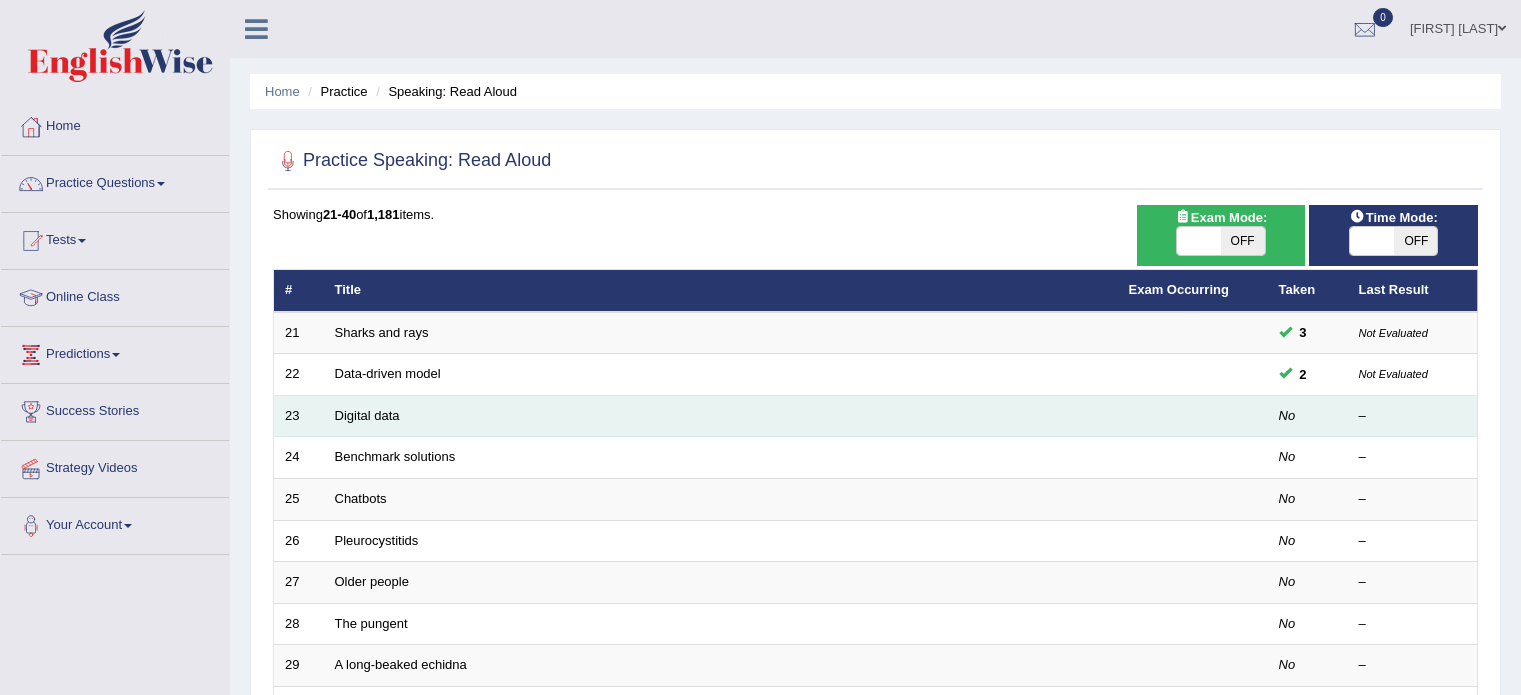 scroll, scrollTop: 0, scrollLeft: 0, axis: both 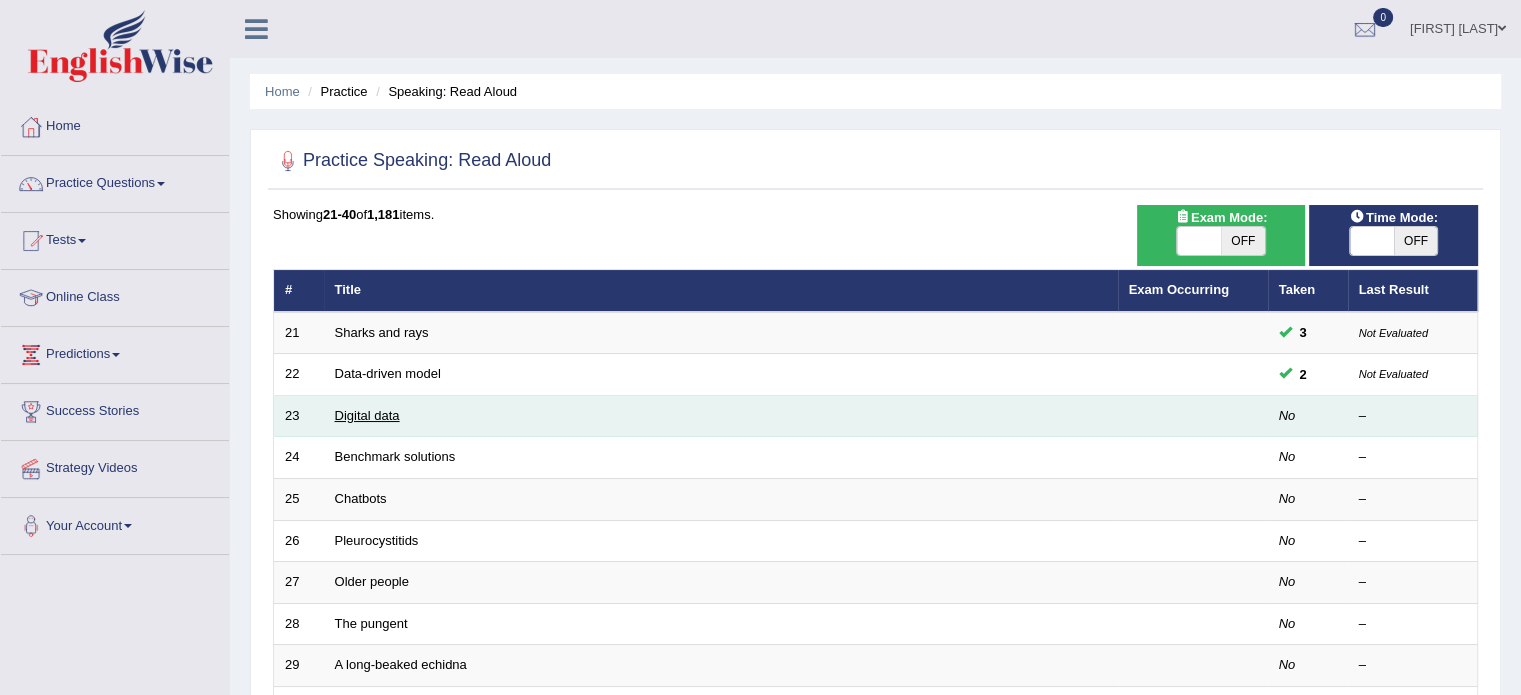 click on "Digital data" at bounding box center [367, 415] 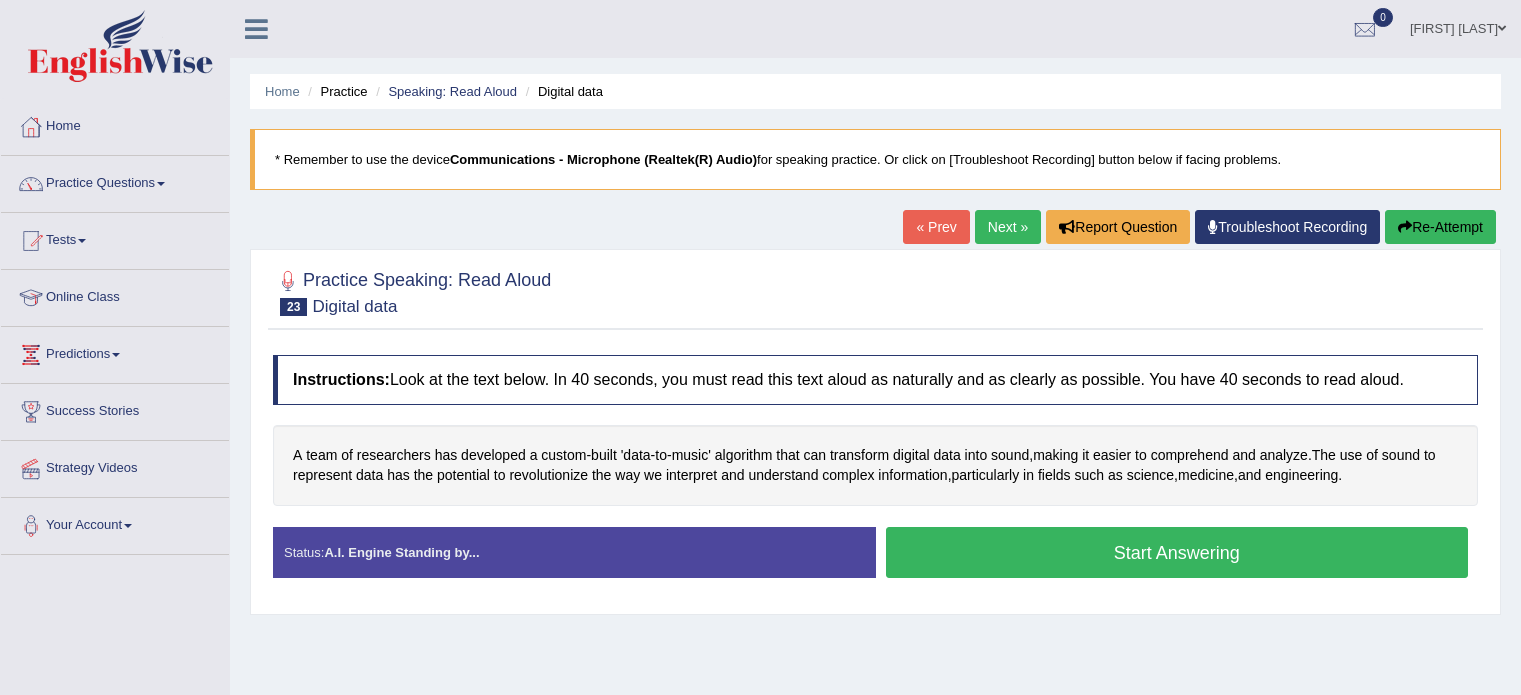 scroll, scrollTop: 0, scrollLeft: 0, axis: both 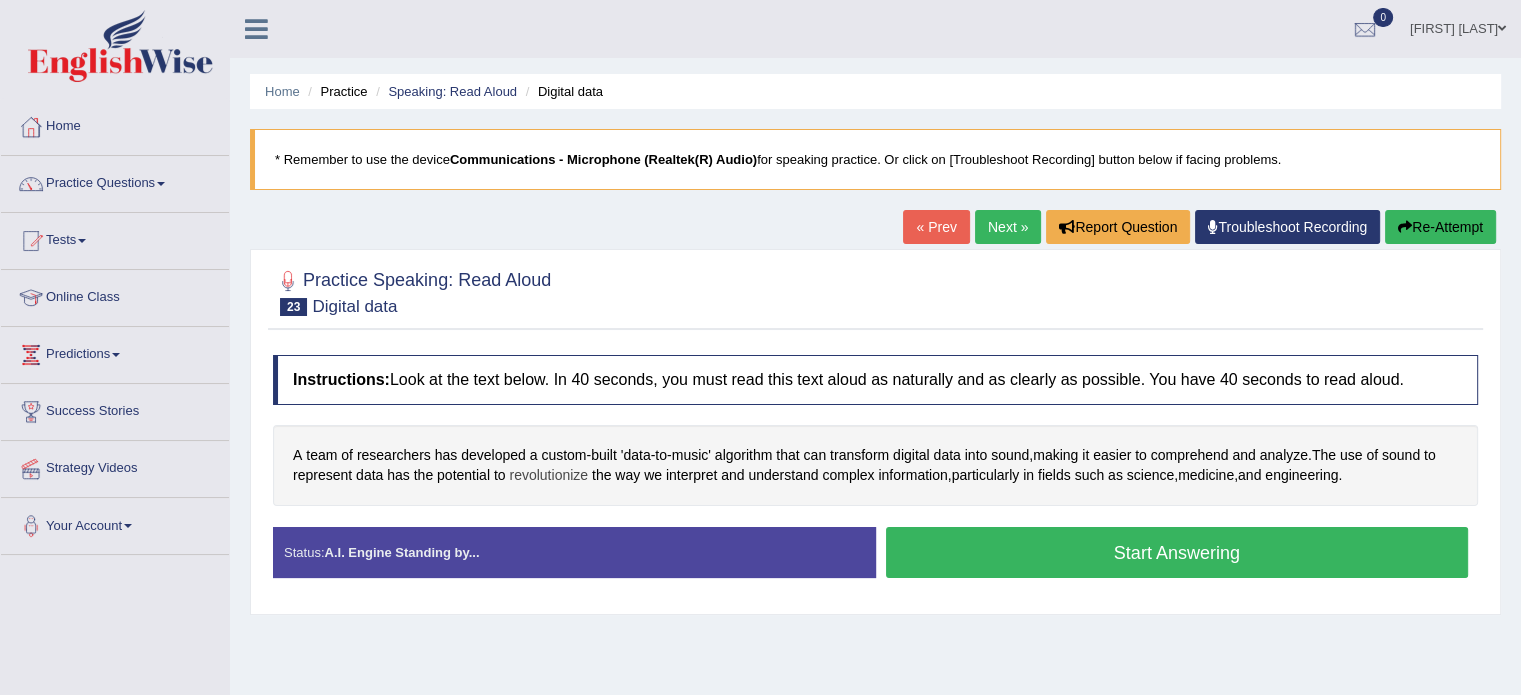 click on "revolutionize" at bounding box center [548, 475] 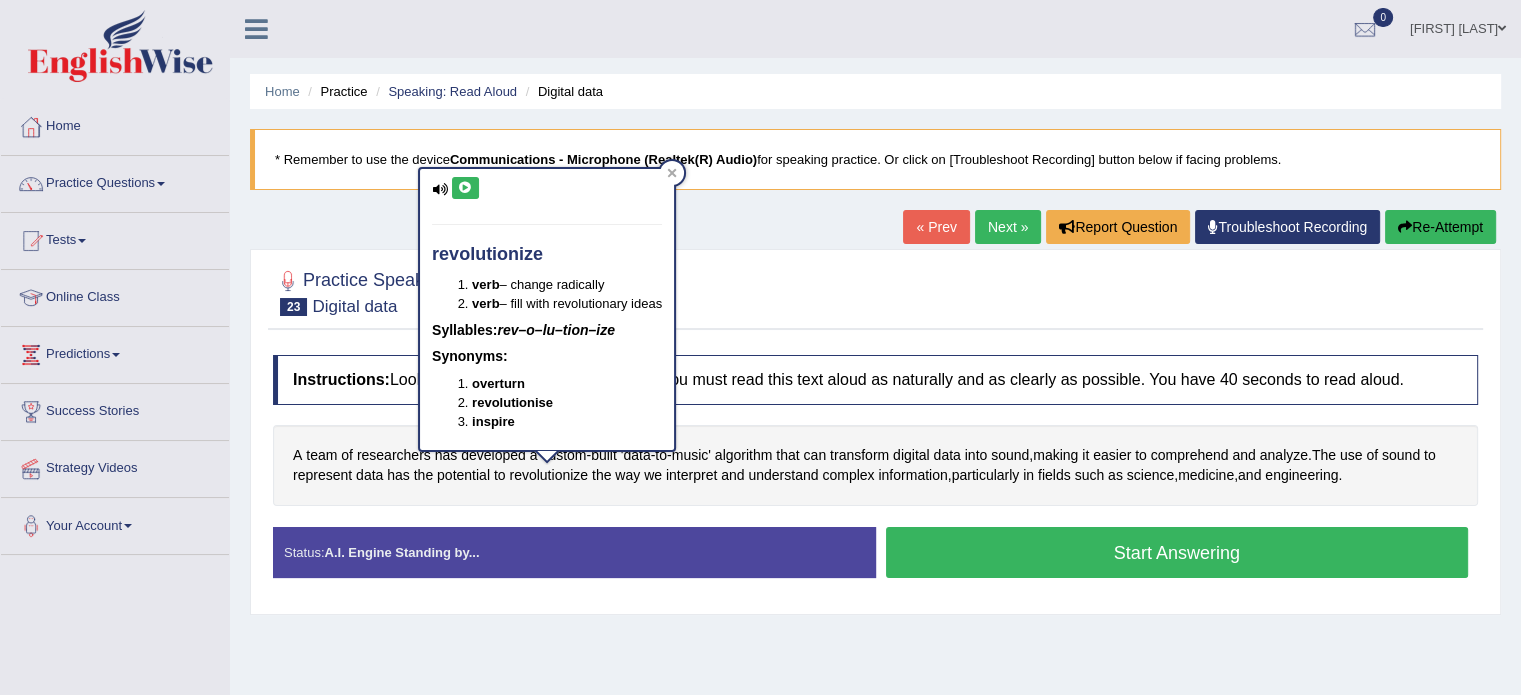 click at bounding box center (465, 188) 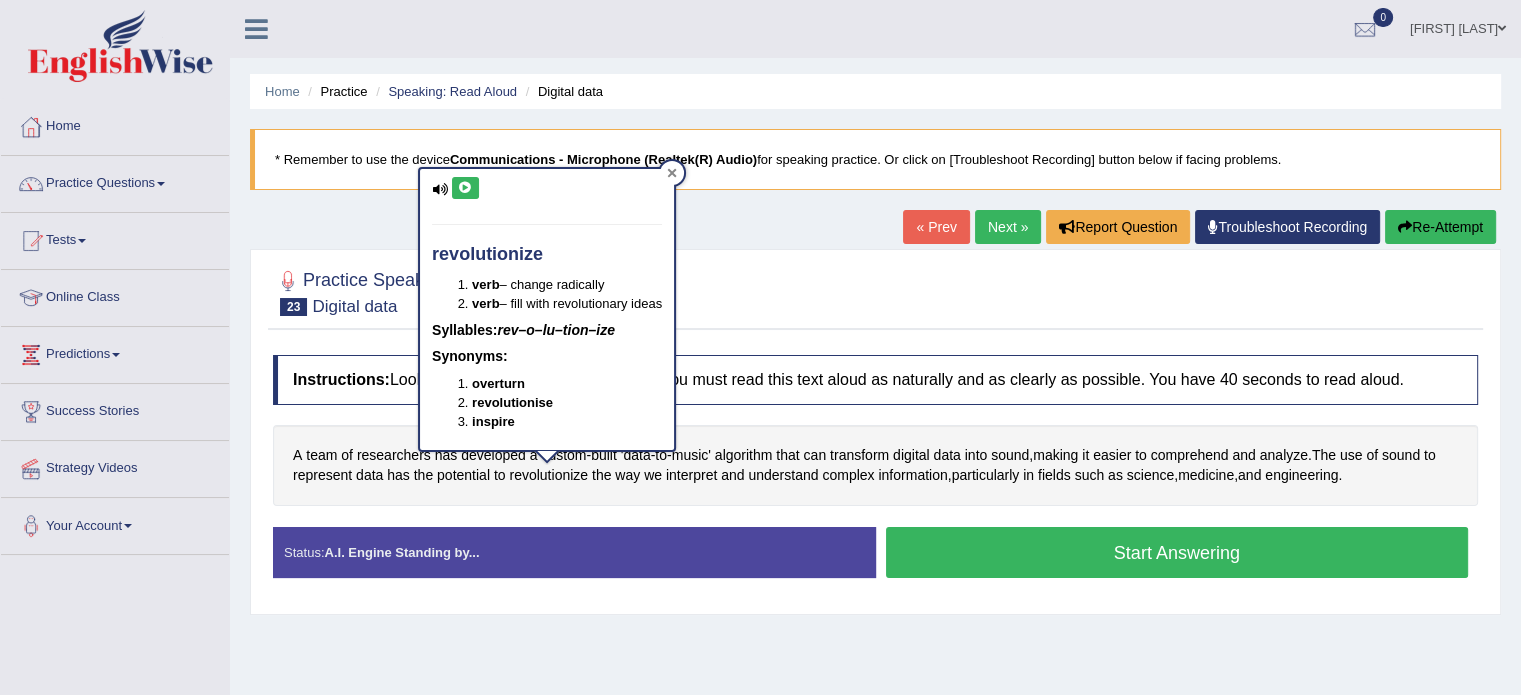 click 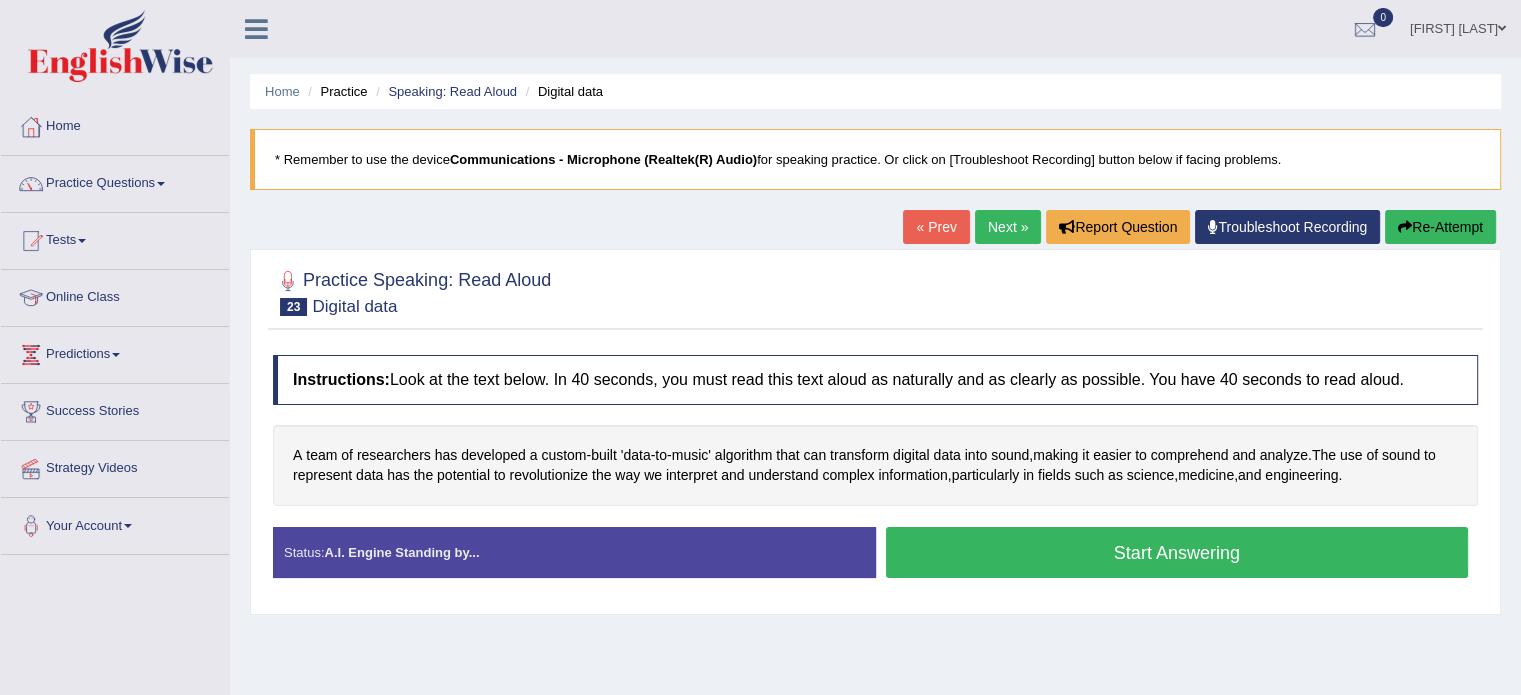 click on "Start Answering" at bounding box center [1177, 552] 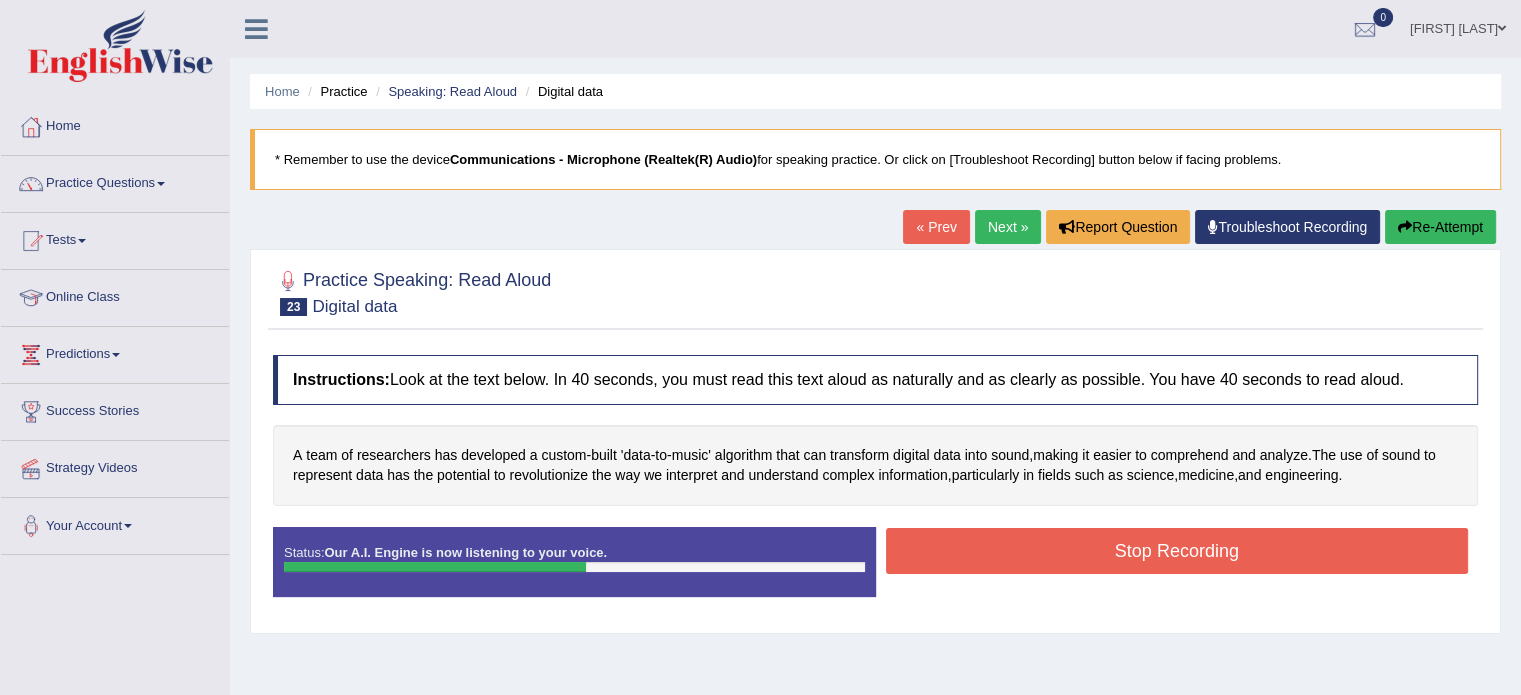 click on "Stop Recording" at bounding box center [1177, 551] 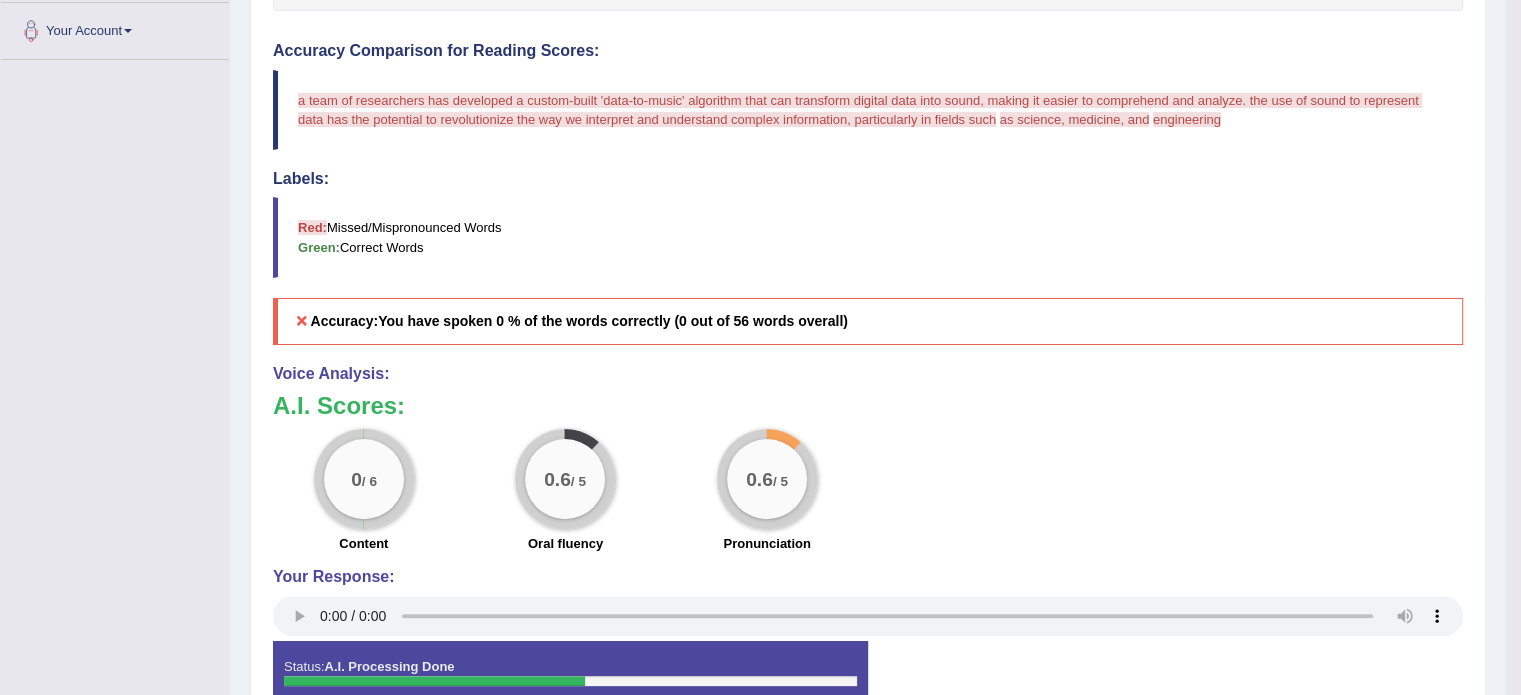 scroll, scrollTop: 610, scrollLeft: 0, axis: vertical 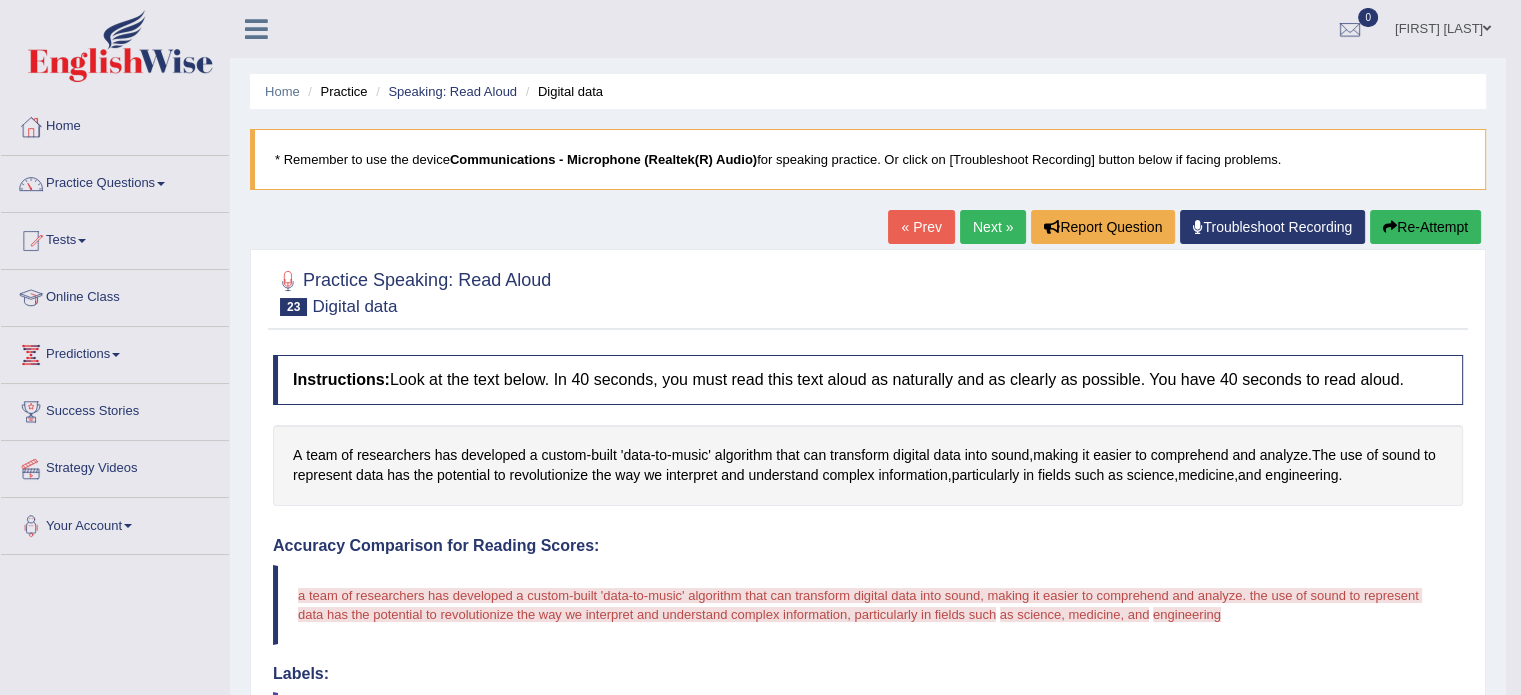 click on "Re-Attempt" at bounding box center [1425, 227] 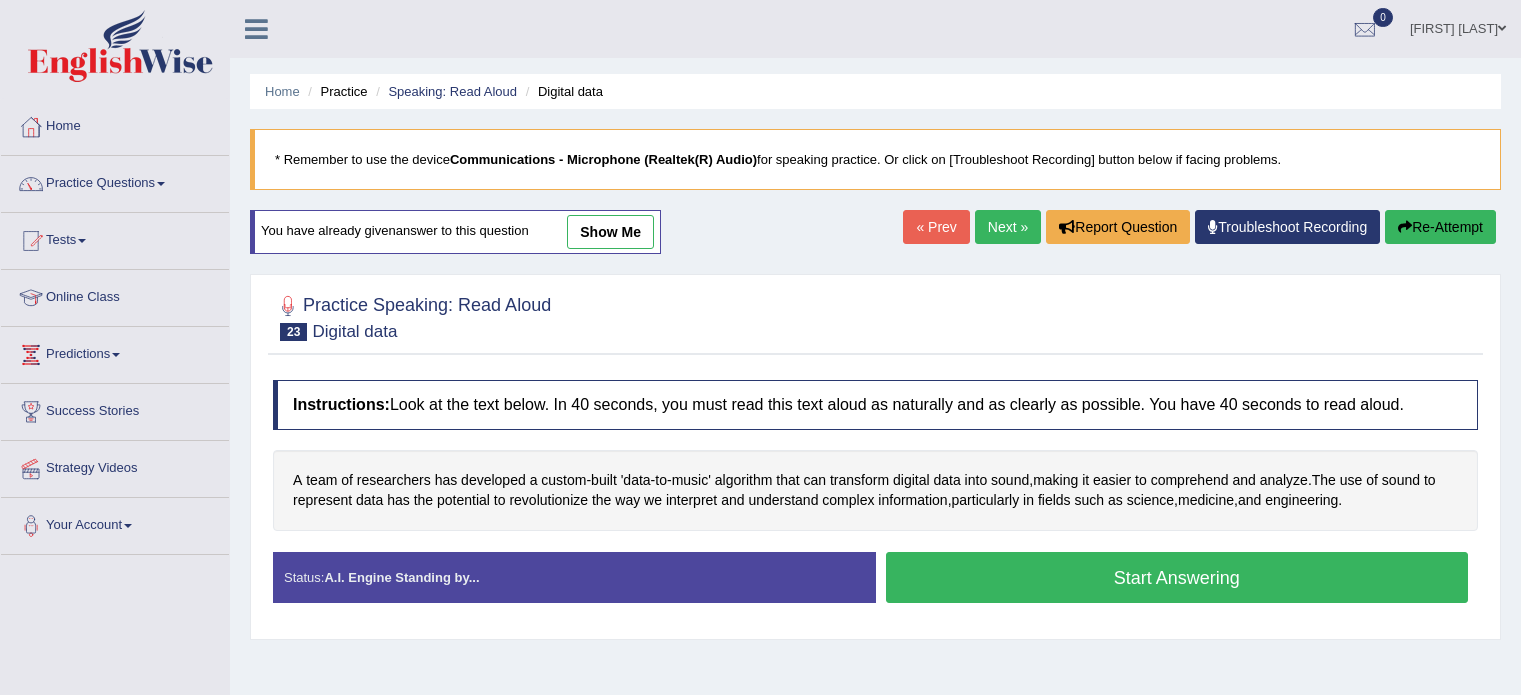 scroll, scrollTop: 0, scrollLeft: 0, axis: both 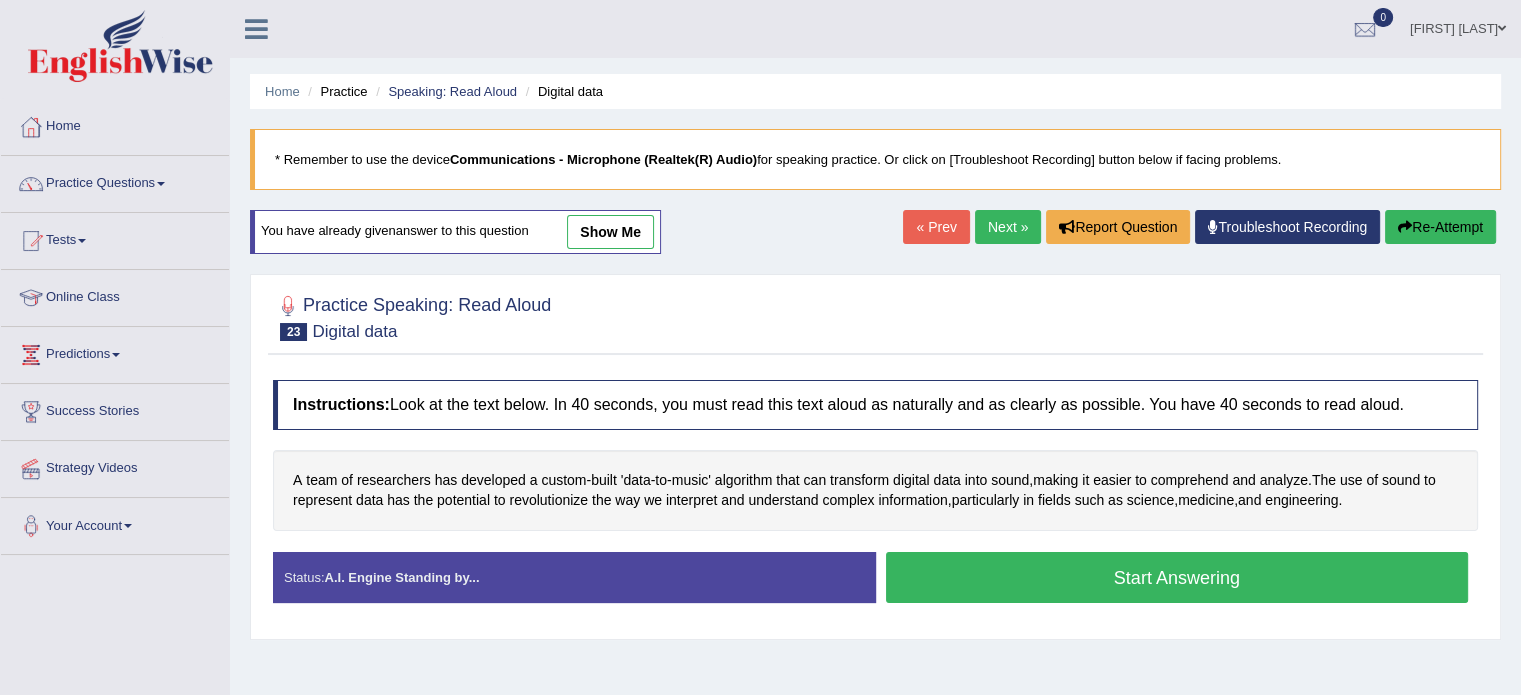 click on "Start Answering" at bounding box center (1177, 577) 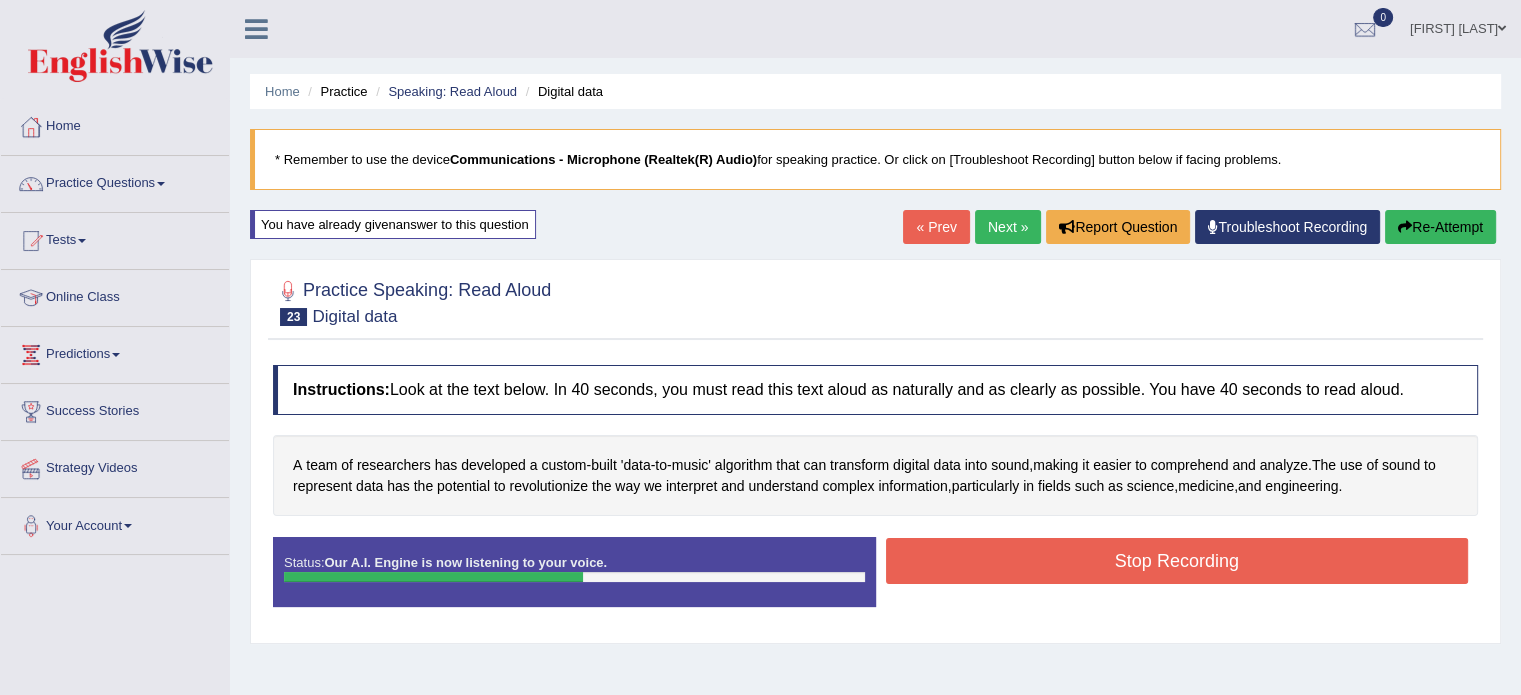 click on "Stop Recording" at bounding box center (1177, 561) 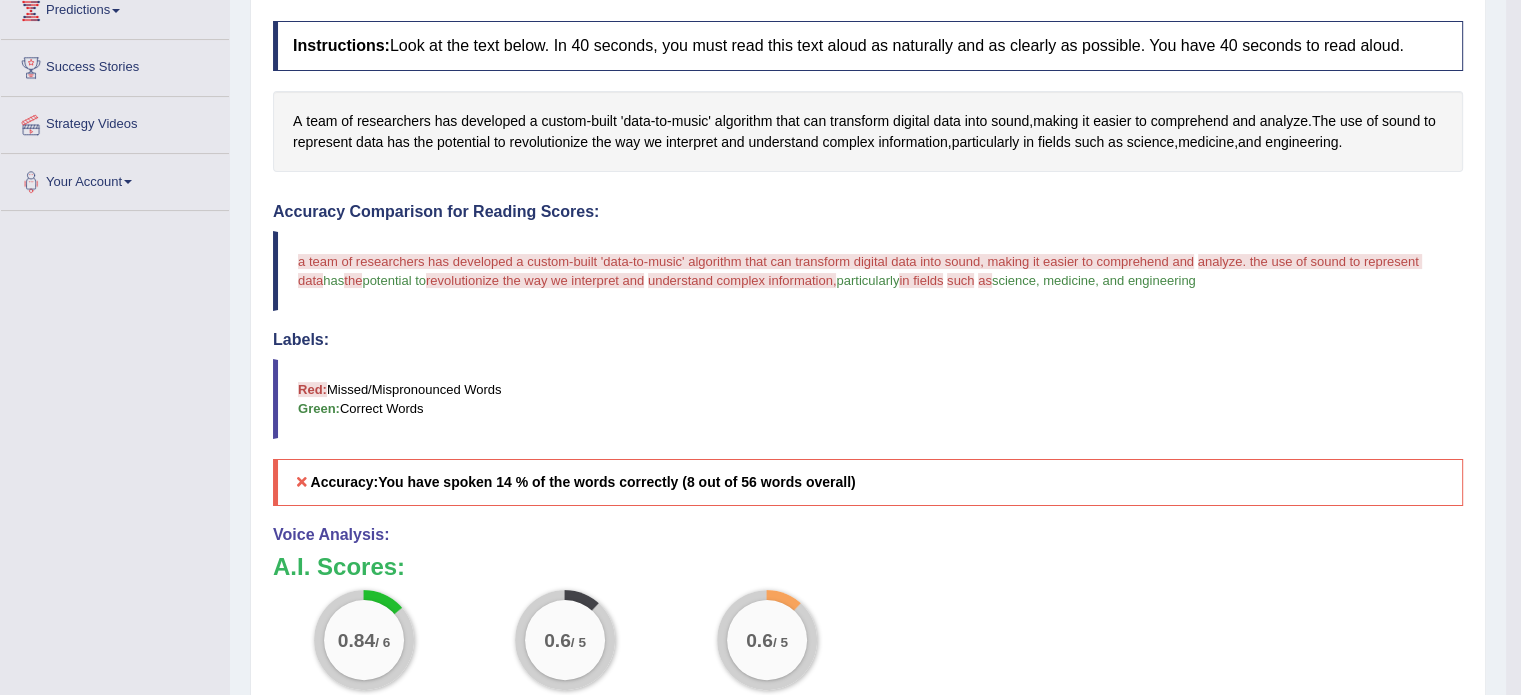 scroll, scrollTop: 0, scrollLeft: 0, axis: both 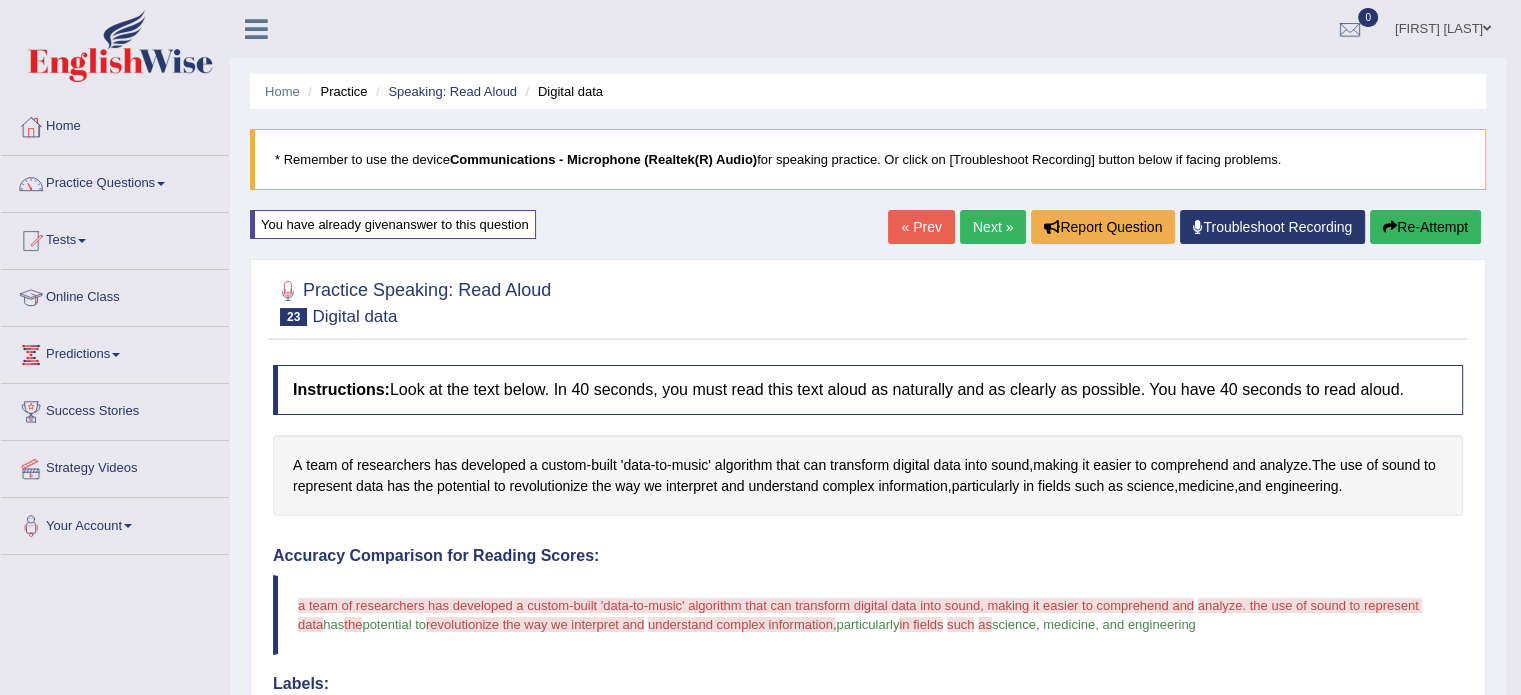 click on "Re-Attempt" at bounding box center [1425, 227] 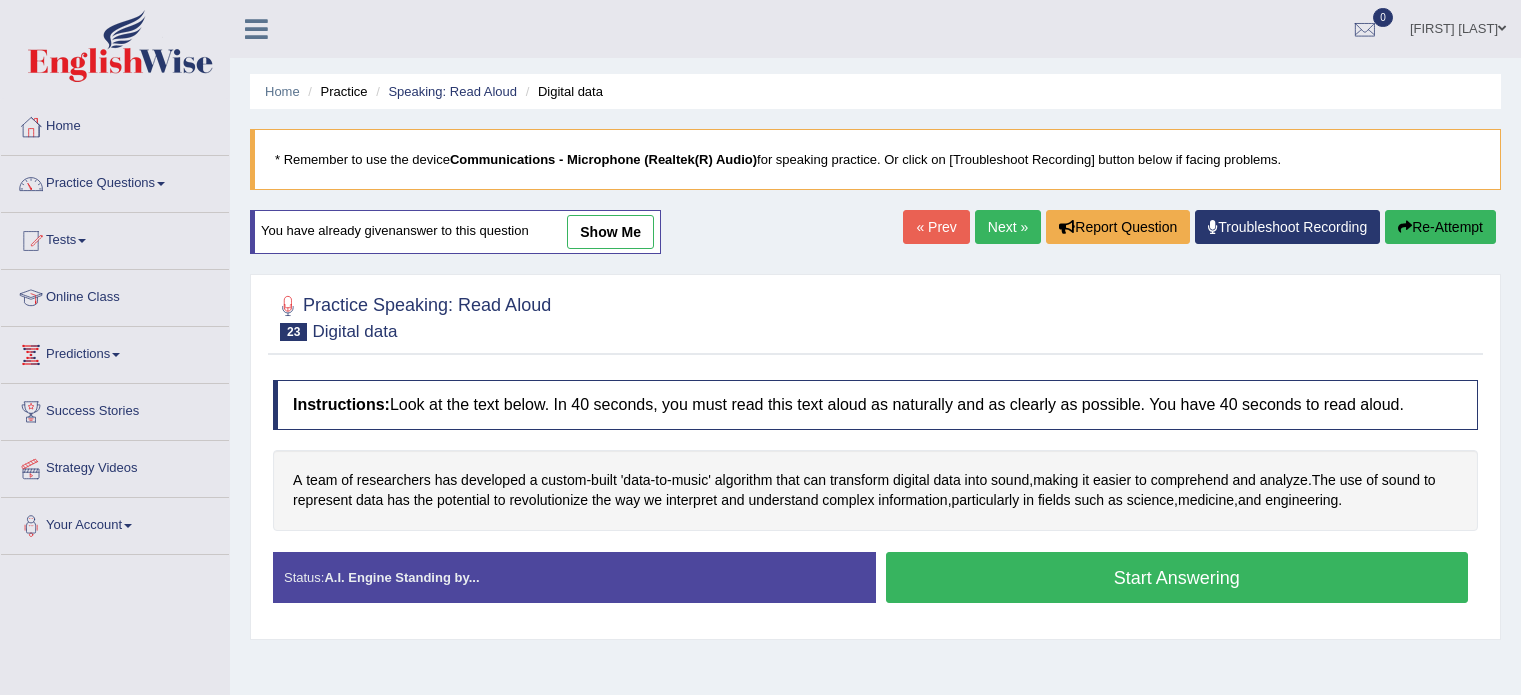 scroll, scrollTop: 0, scrollLeft: 0, axis: both 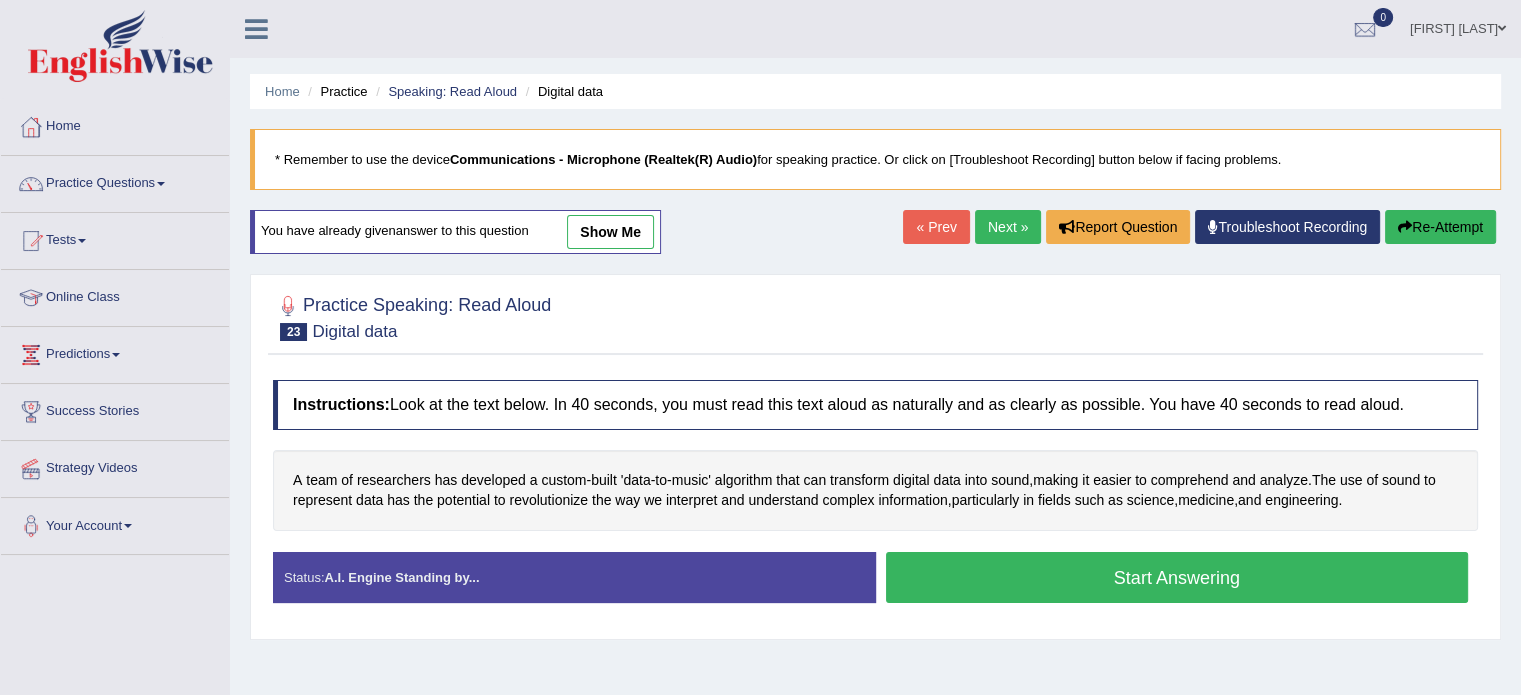 click on "Start Answering" at bounding box center [1177, 577] 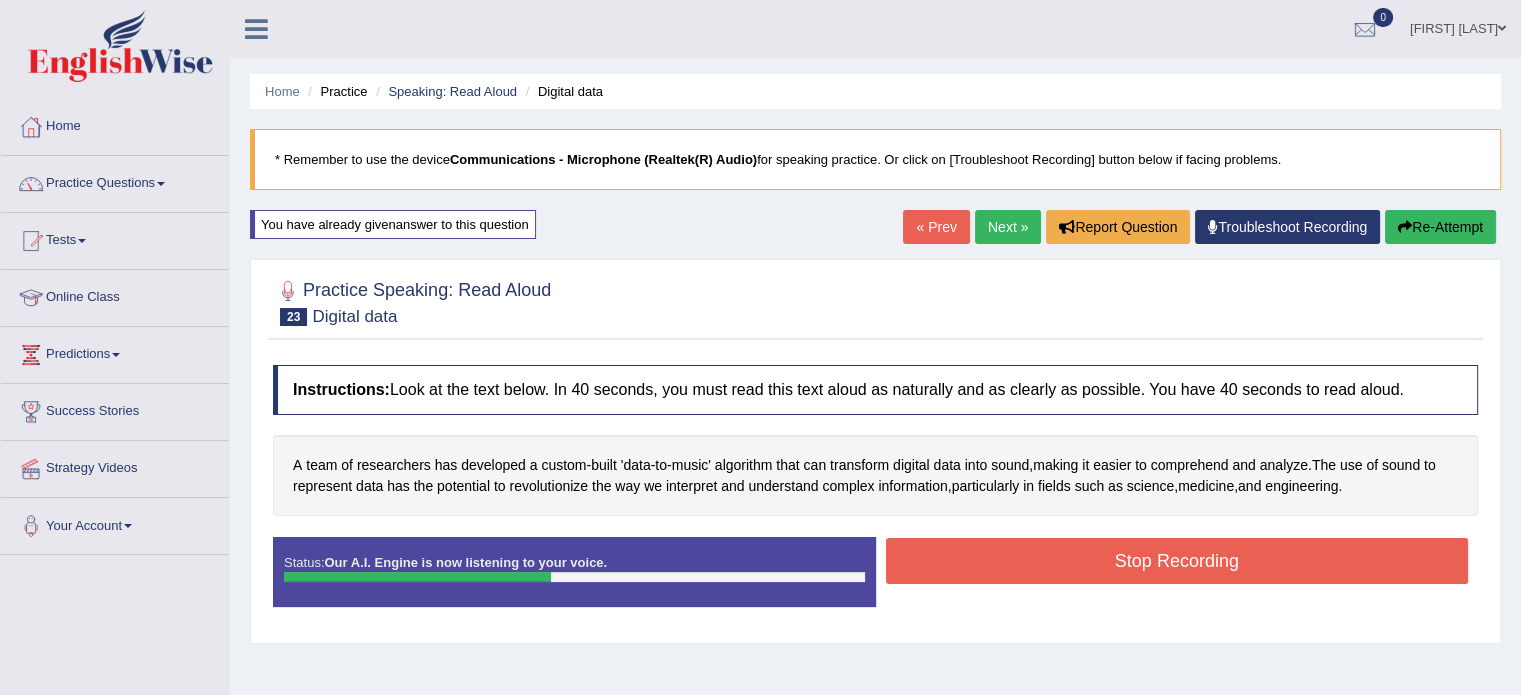 click on "Re-Attempt" at bounding box center (1440, 227) 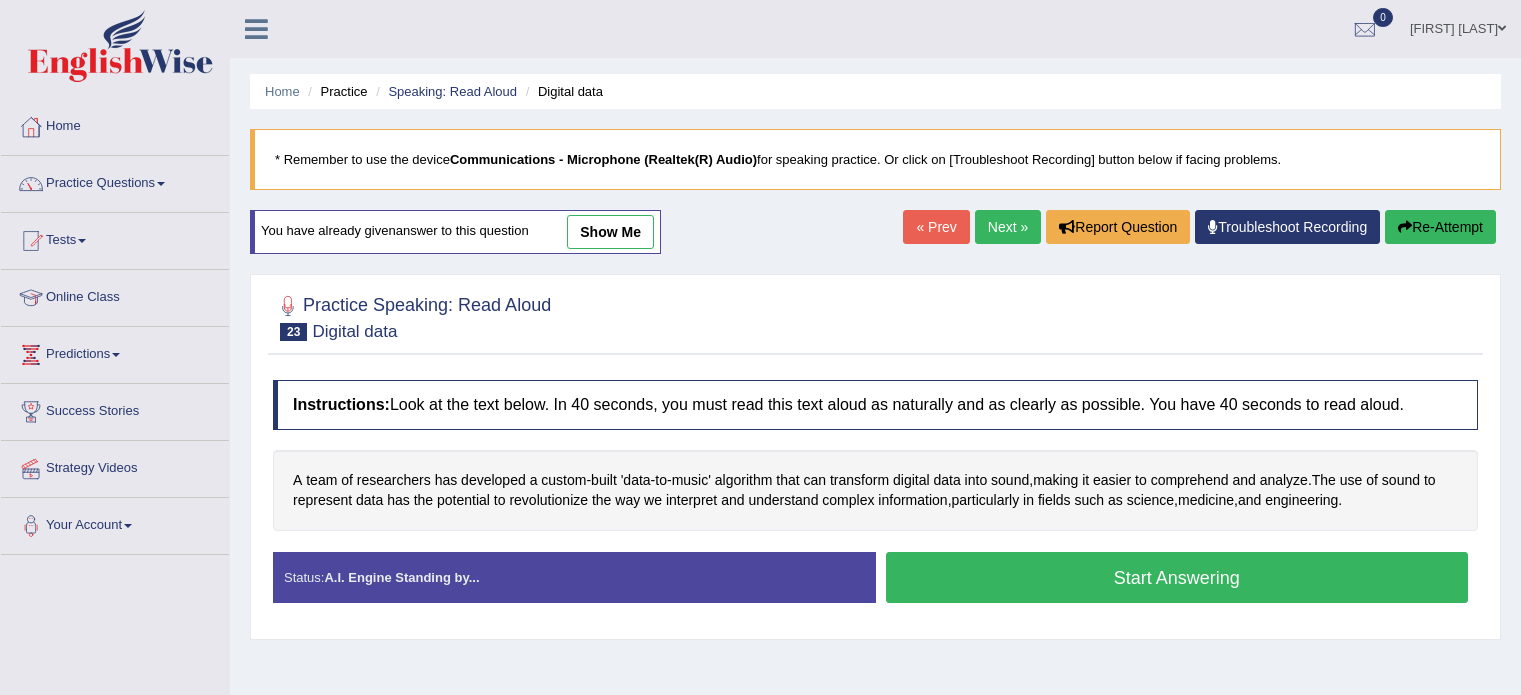 scroll, scrollTop: 0, scrollLeft: 0, axis: both 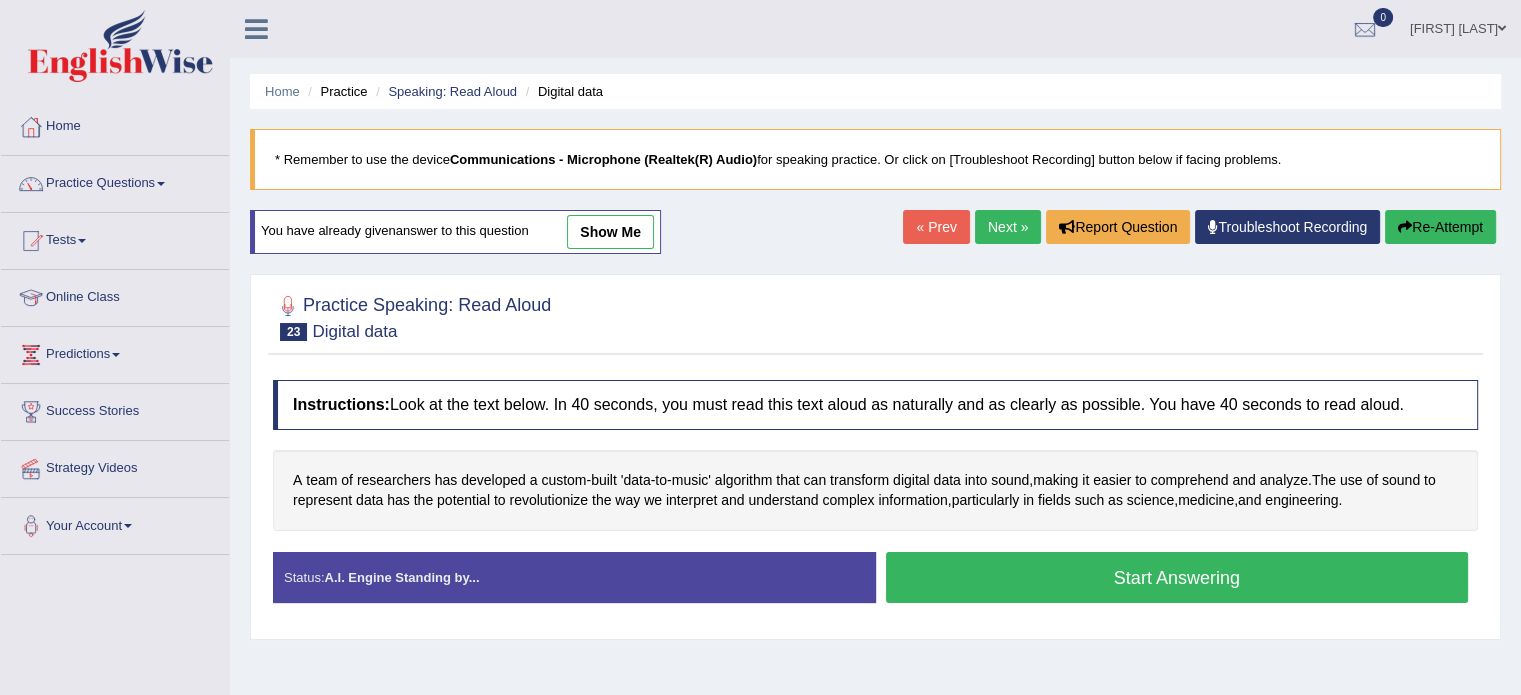 click on "Start Answering" at bounding box center [1177, 577] 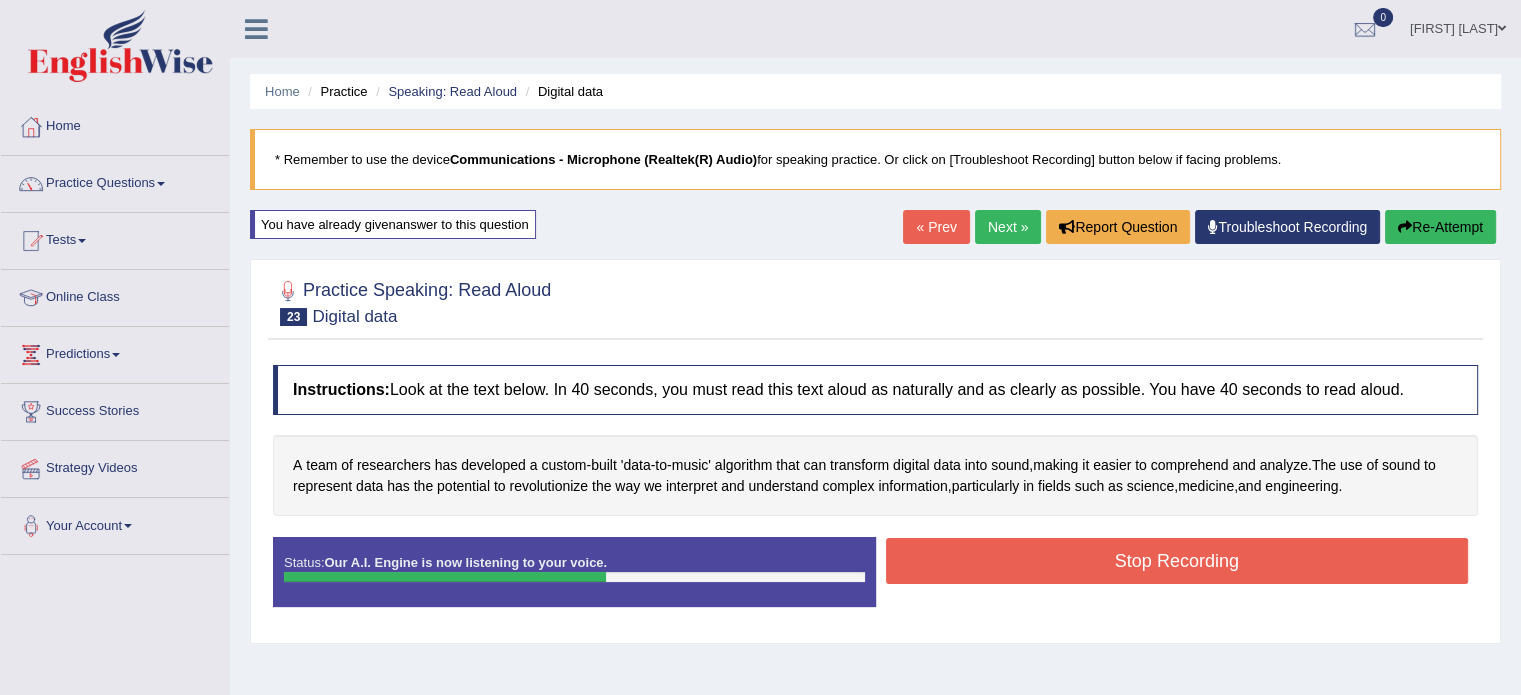 click on "Stop Recording" at bounding box center (1177, 561) 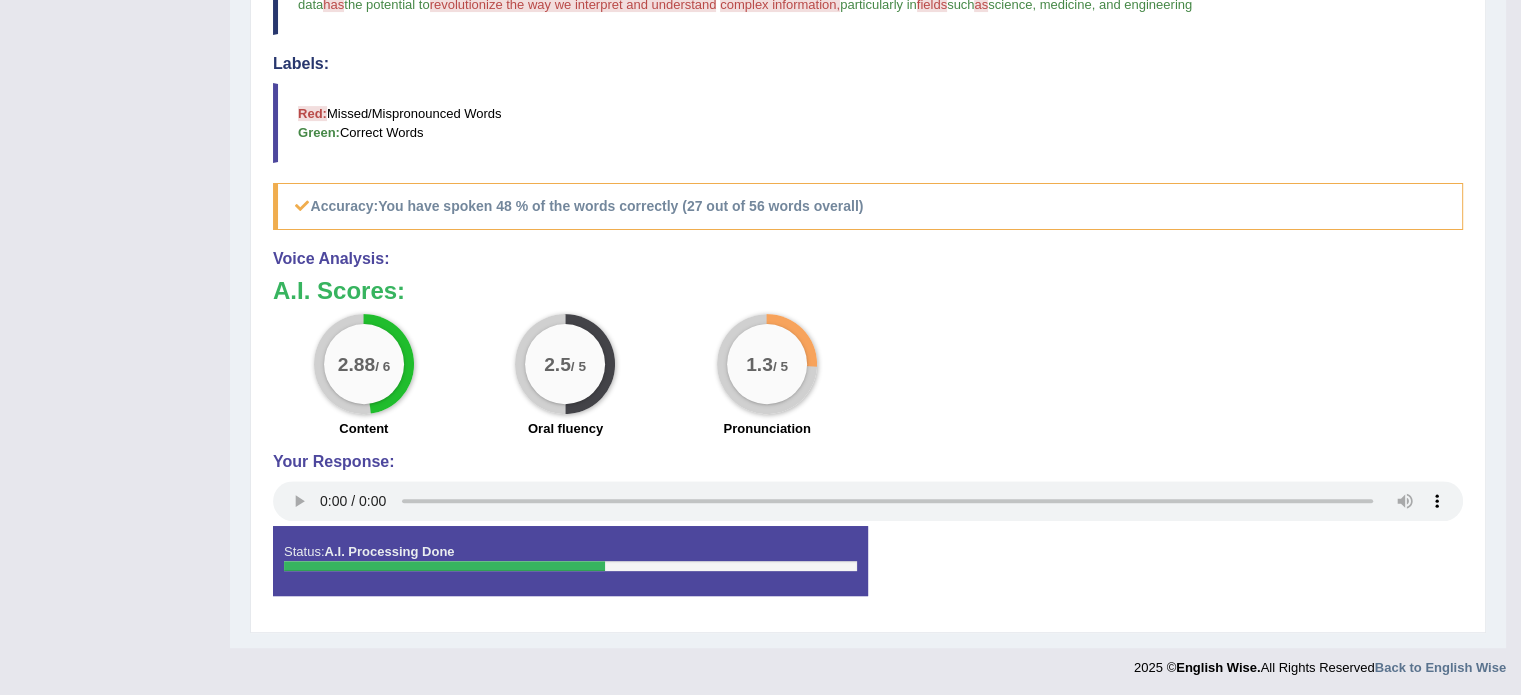 scroll, scrollTop: 0, scrollLeft: 0, axis: both 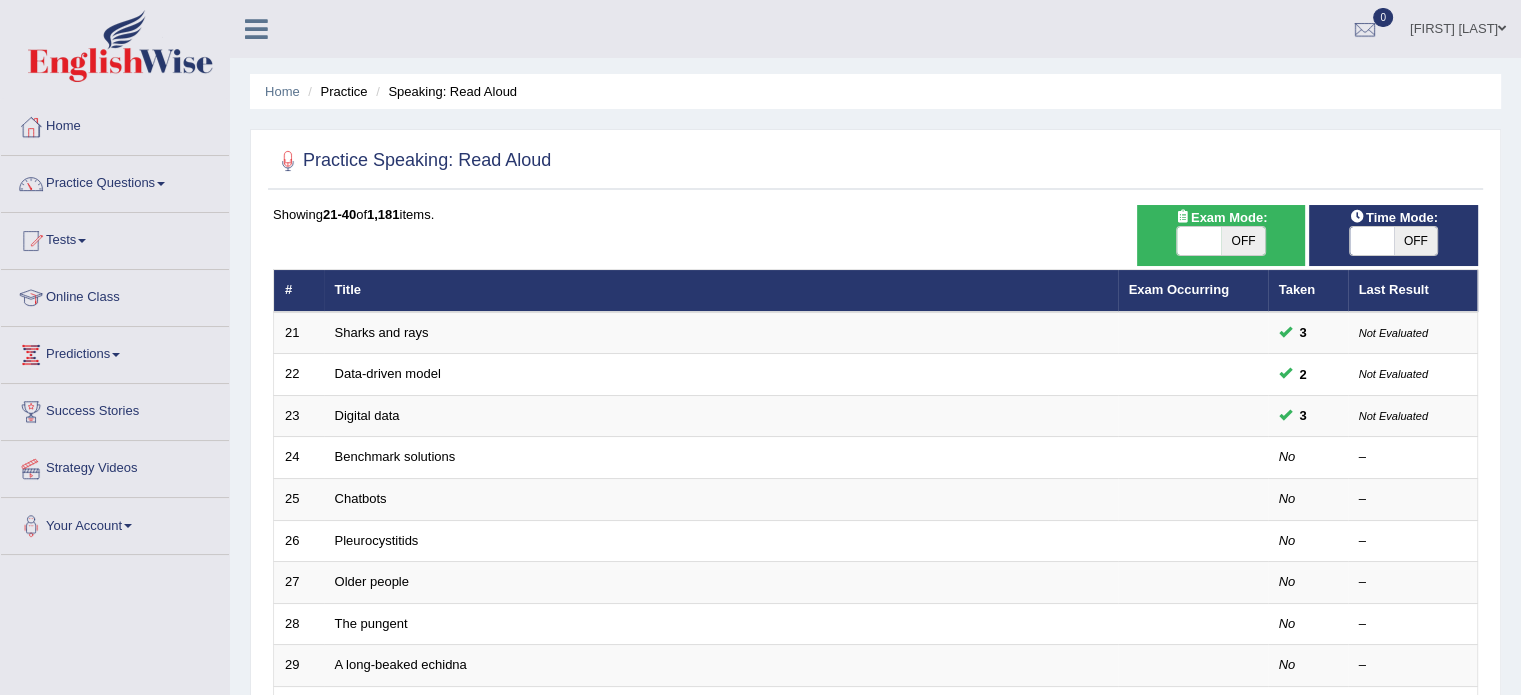 click on "Practice Questions" at bounding box center [115, 181] 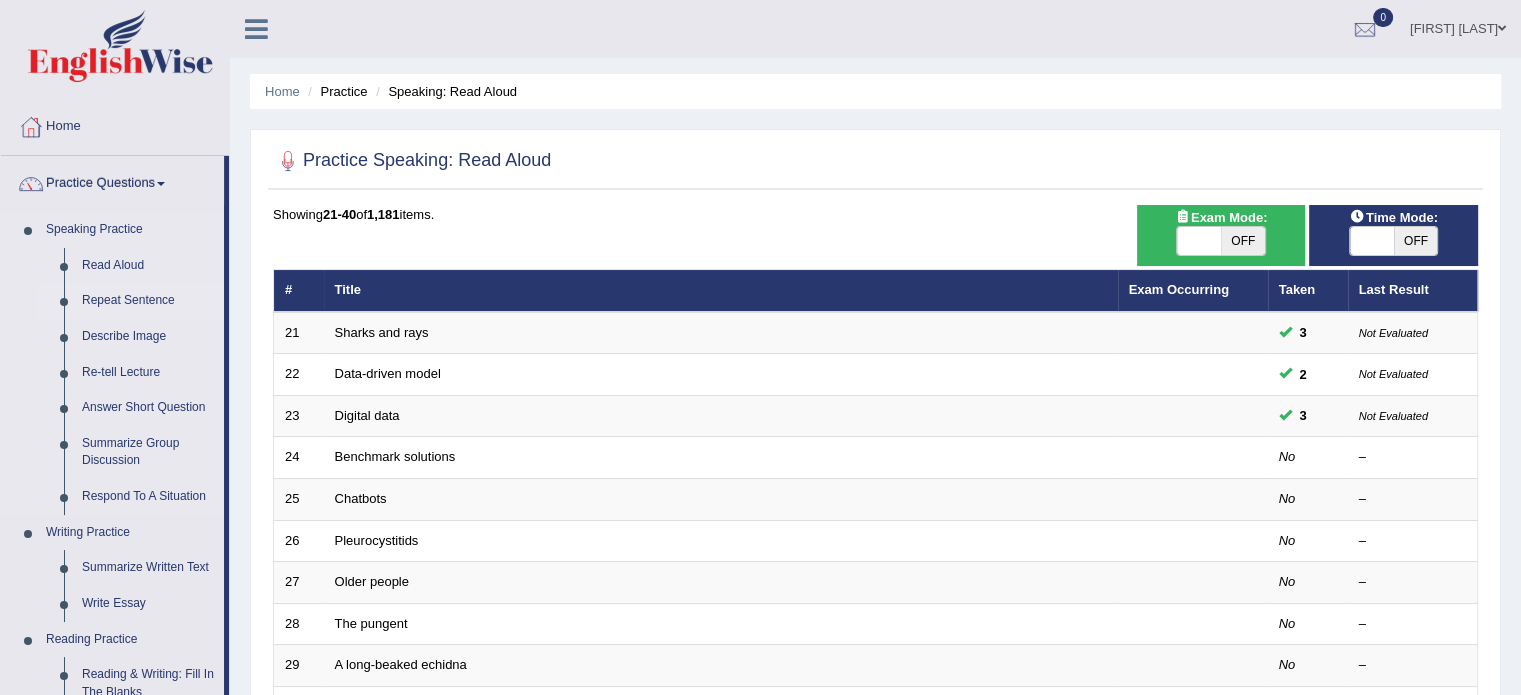 click on "Repeat Sentence" at bounding box center (148, 301) 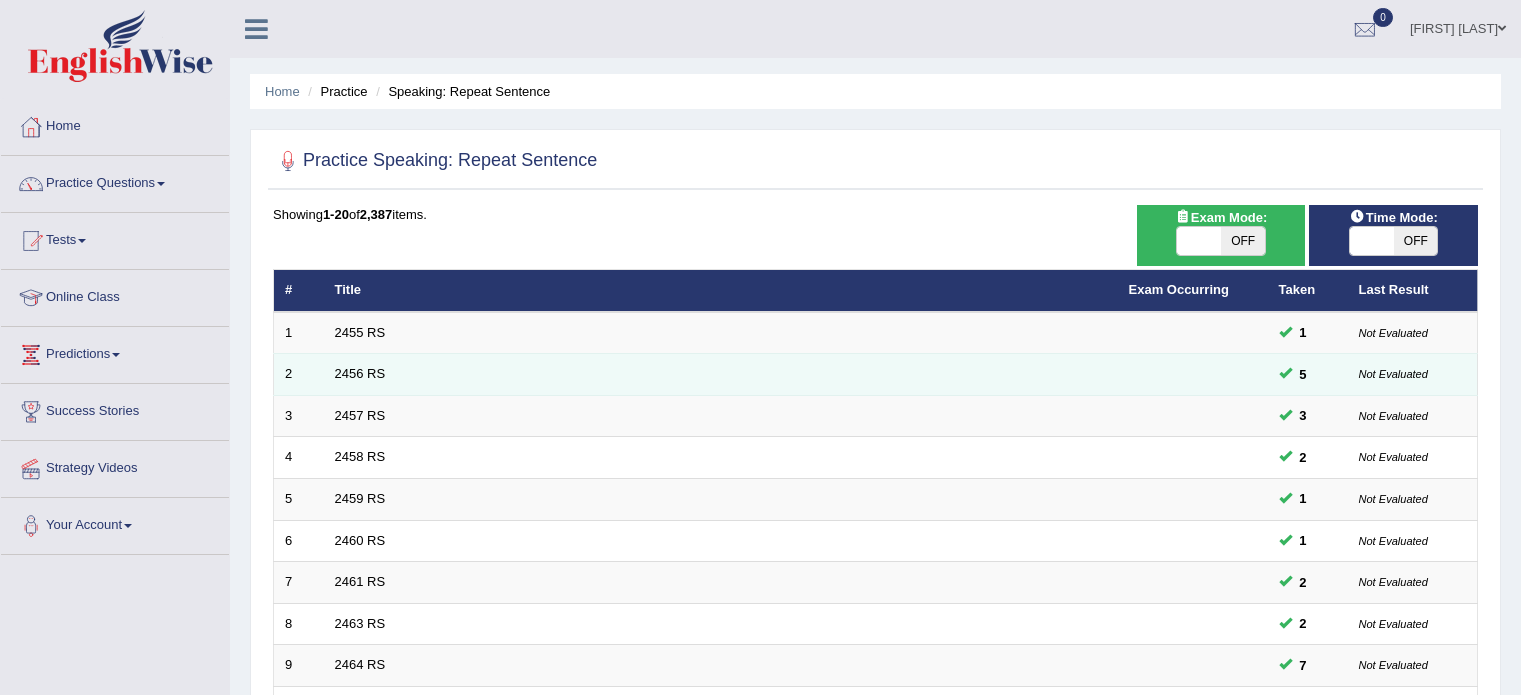 scroll, scrollTop: 0, scrollLeft: 0, axis: both 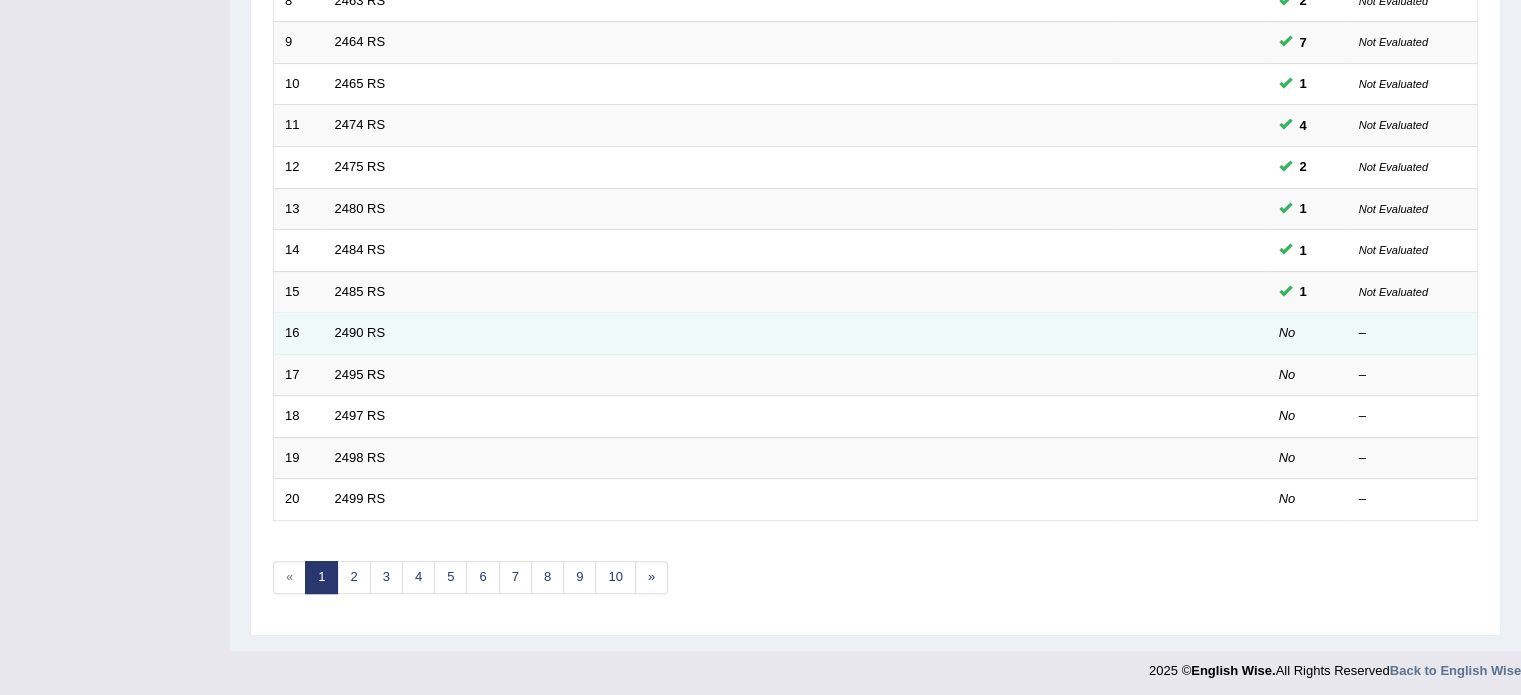 click on "2490 RS" at bounding box center [721, 334] 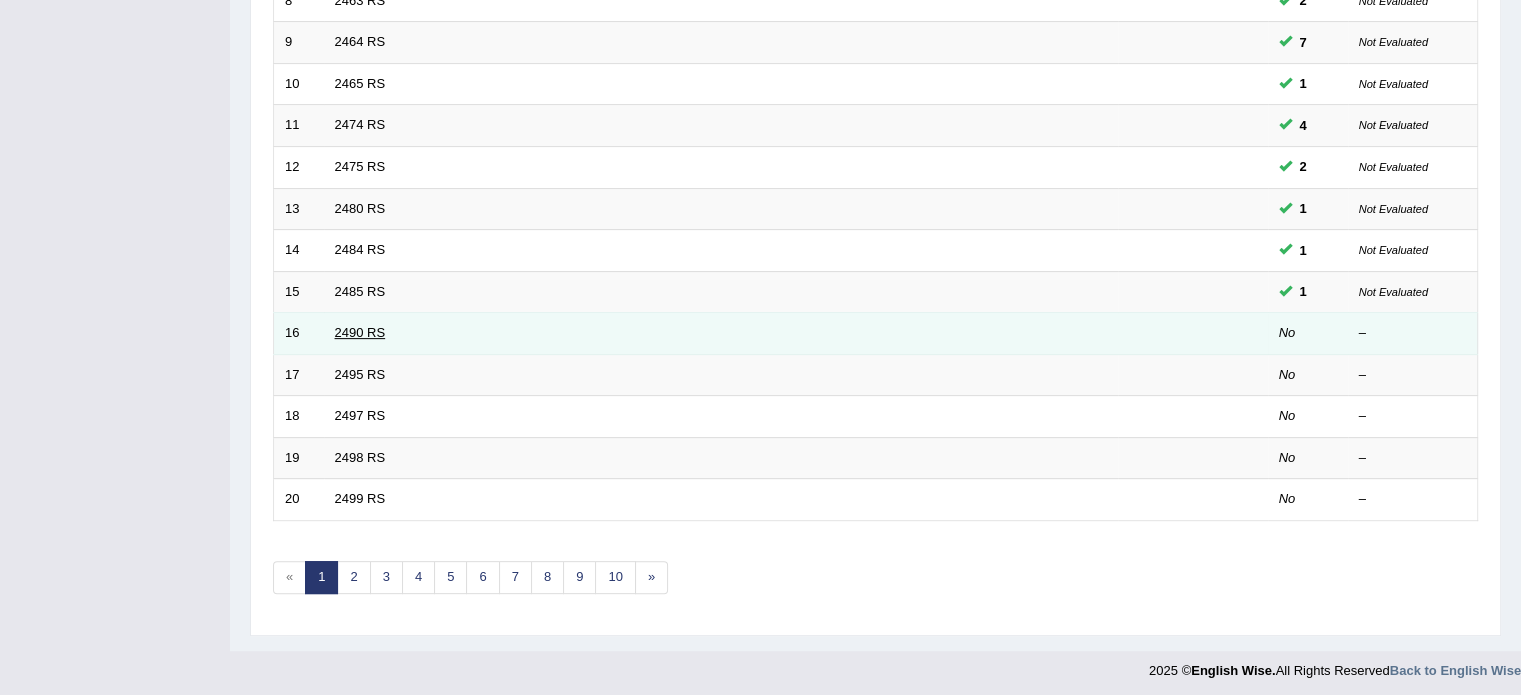 click on "2490 RS" at bounding box center [360, 332] 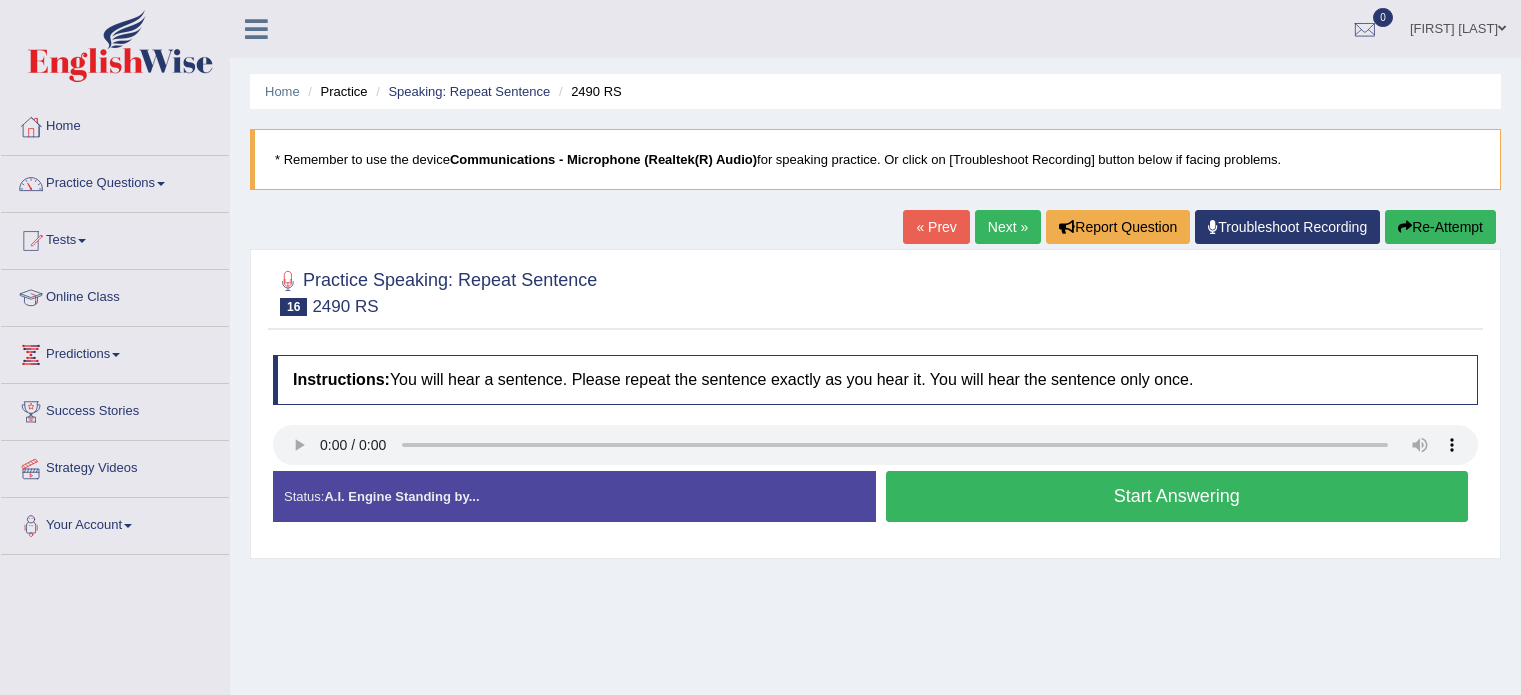 scroll, scrollTop: 0, scrollLeft: 0, axis: both 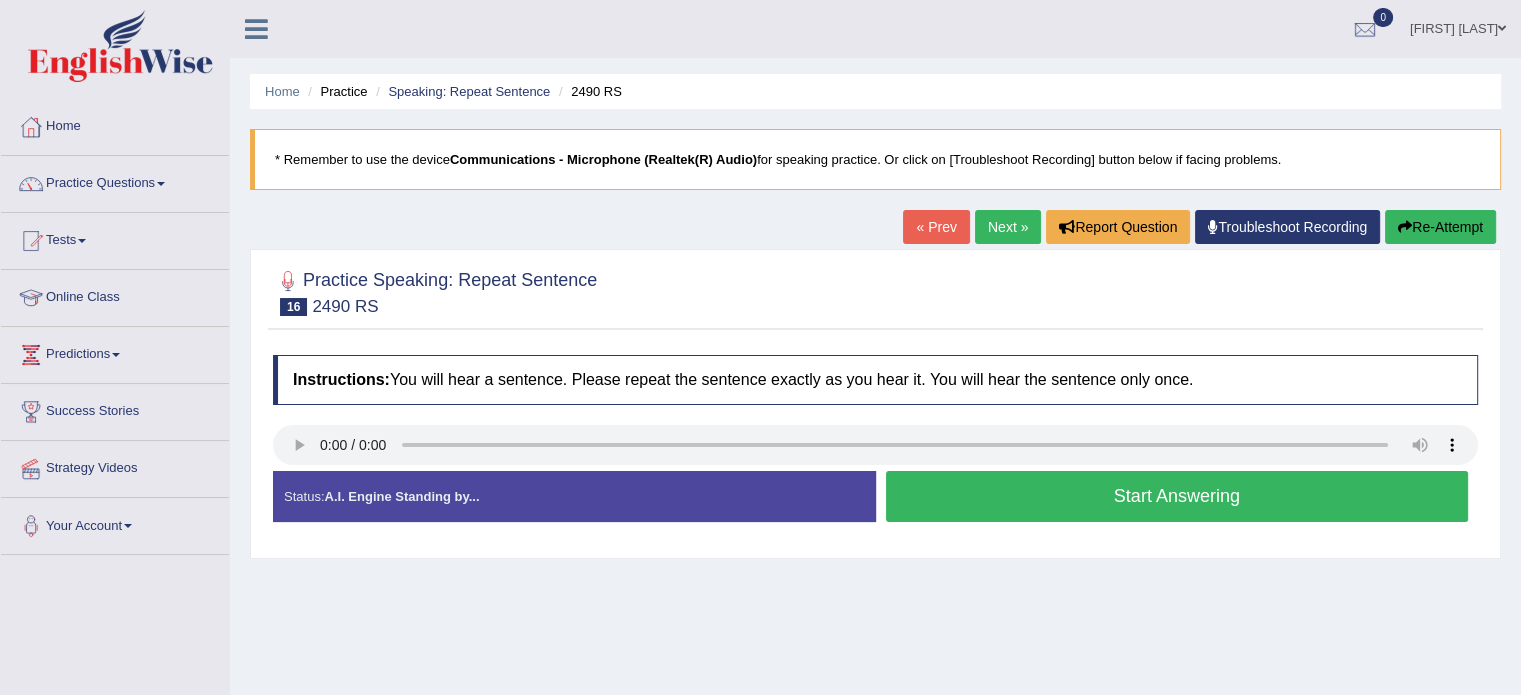 click on "Start Answering" at bounding box center [1177, 496] 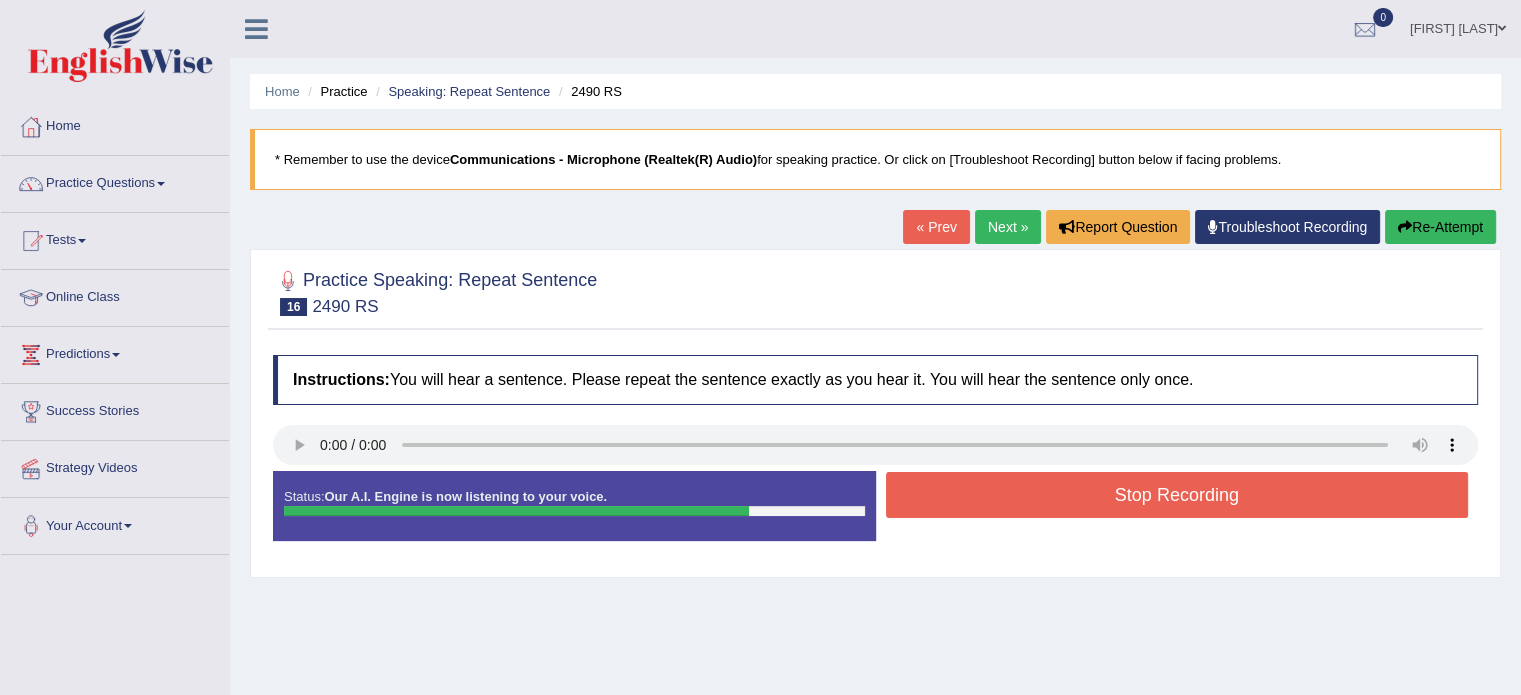 click on "Stop Recording" at bounding box center (1177, 495) 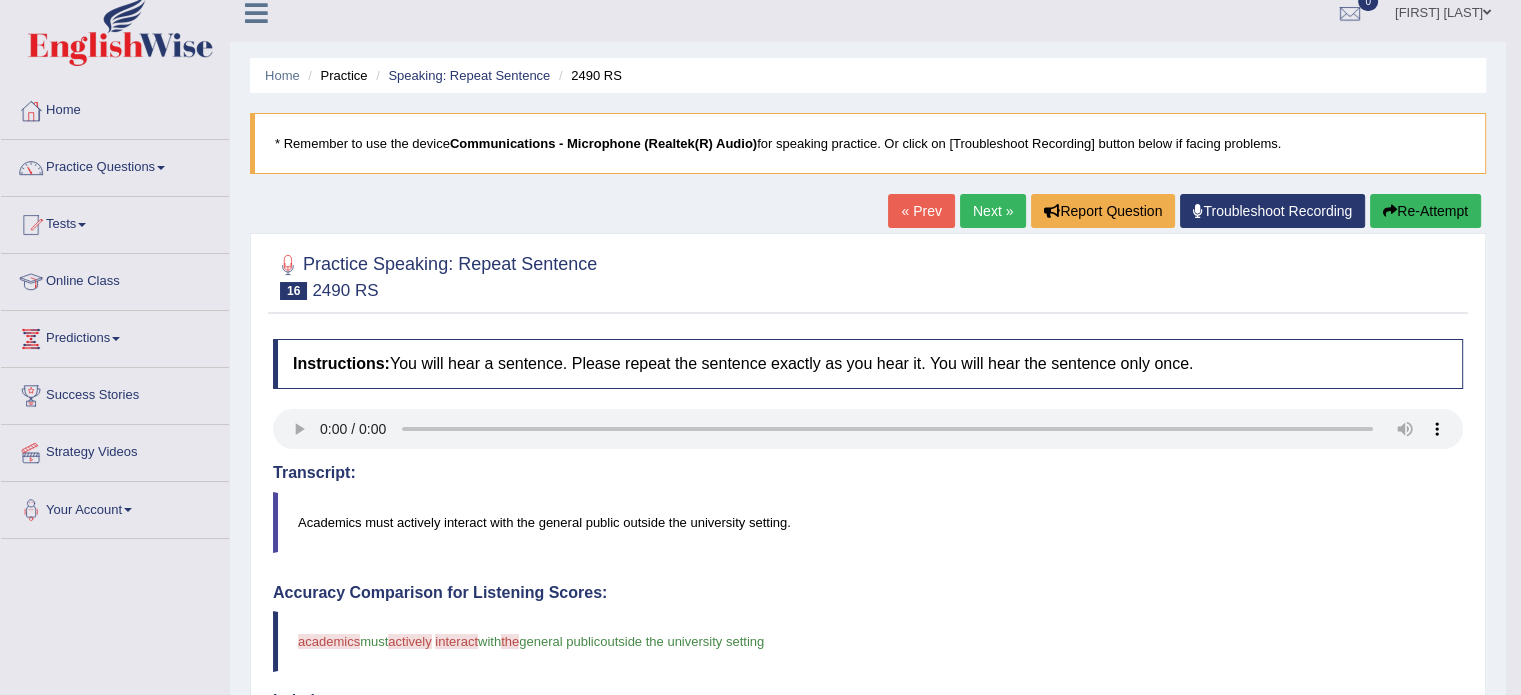 scroll, scrollTop: 0, scrollLeft: 0, axis: both 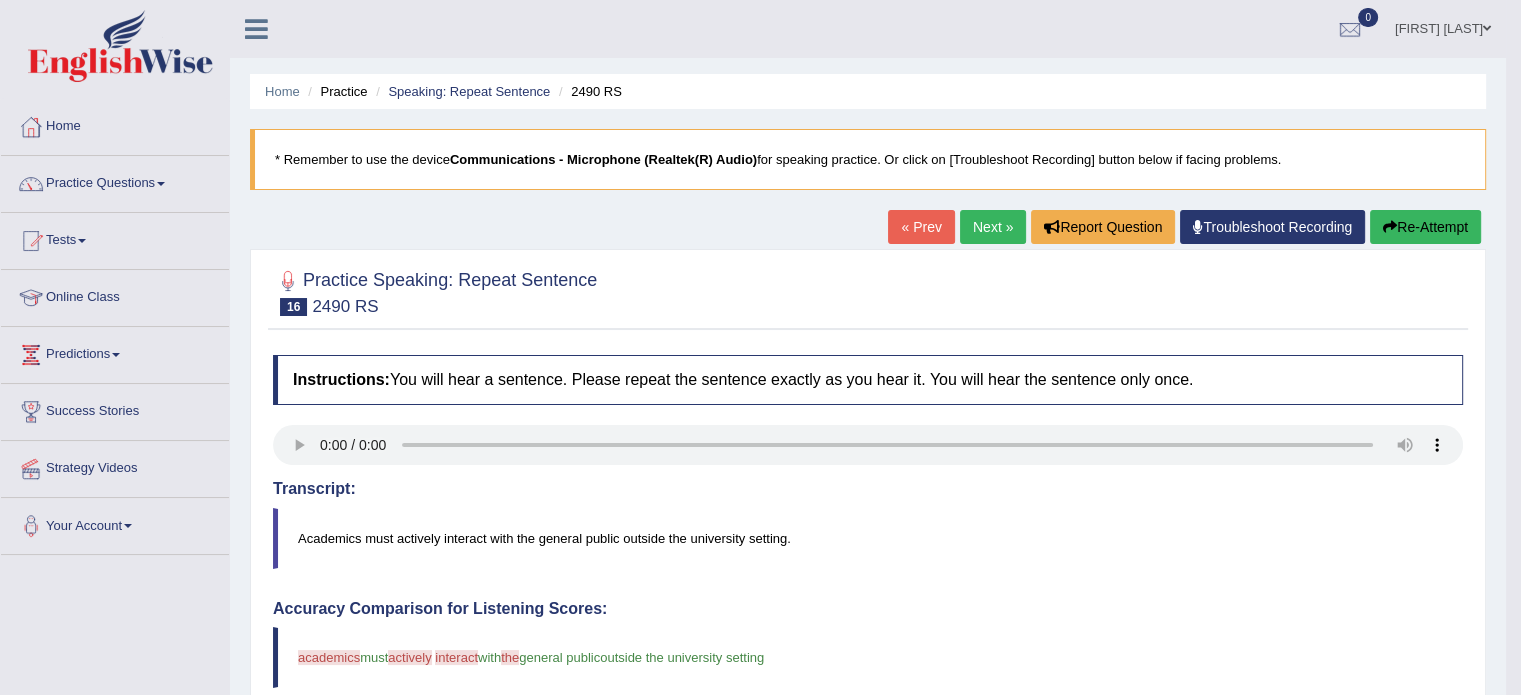click on "Re-Attempt" at bounding box center [1425, 227] 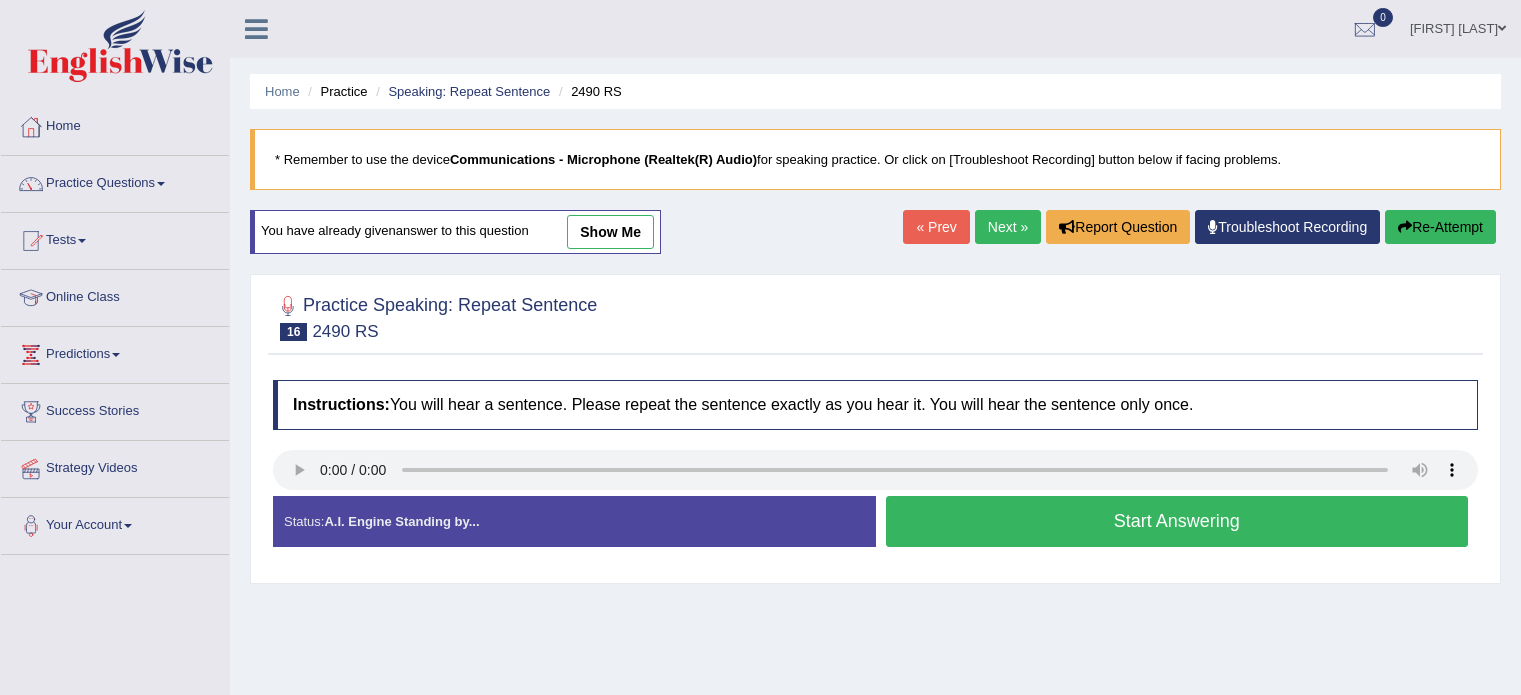 scroll, scrollTop: 0, scrollLeft: 0, axis: both 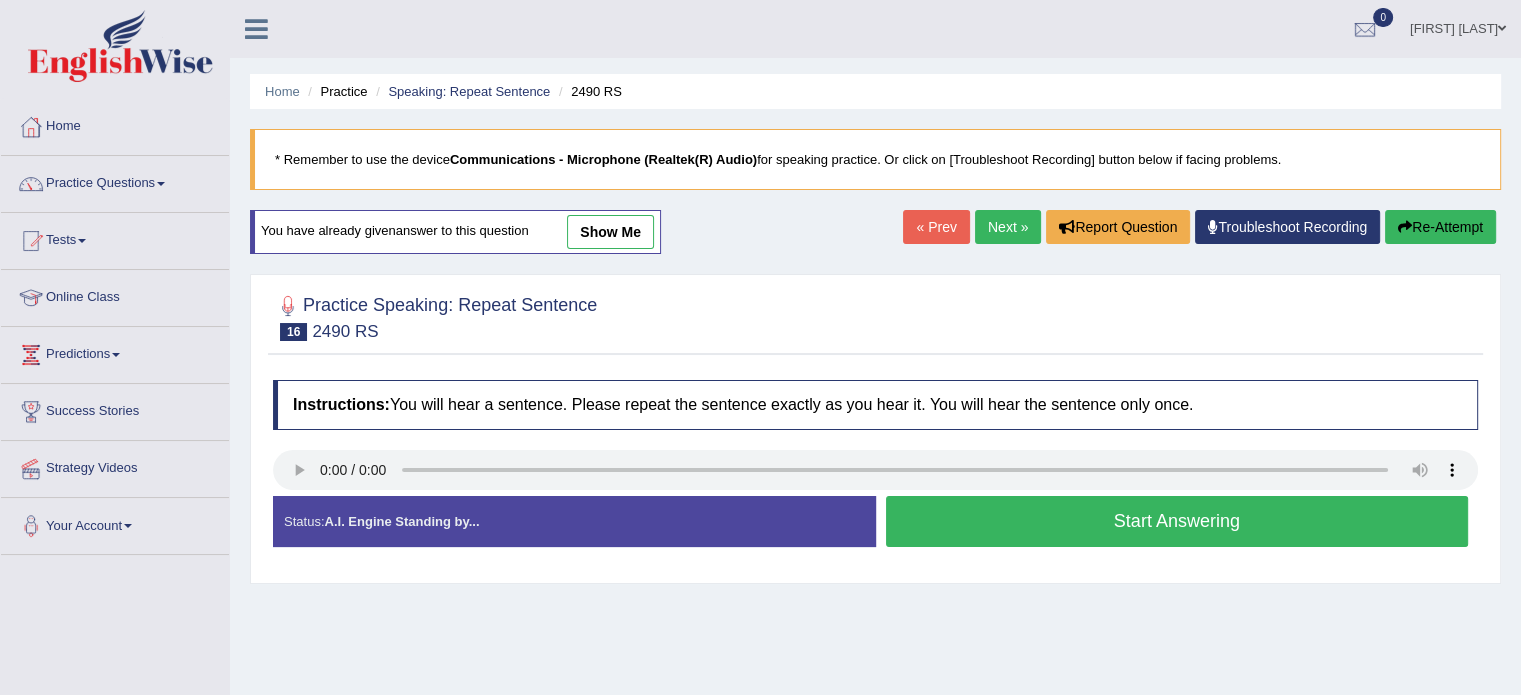 click on "Start Answering" at bounding box center [1177, 521] 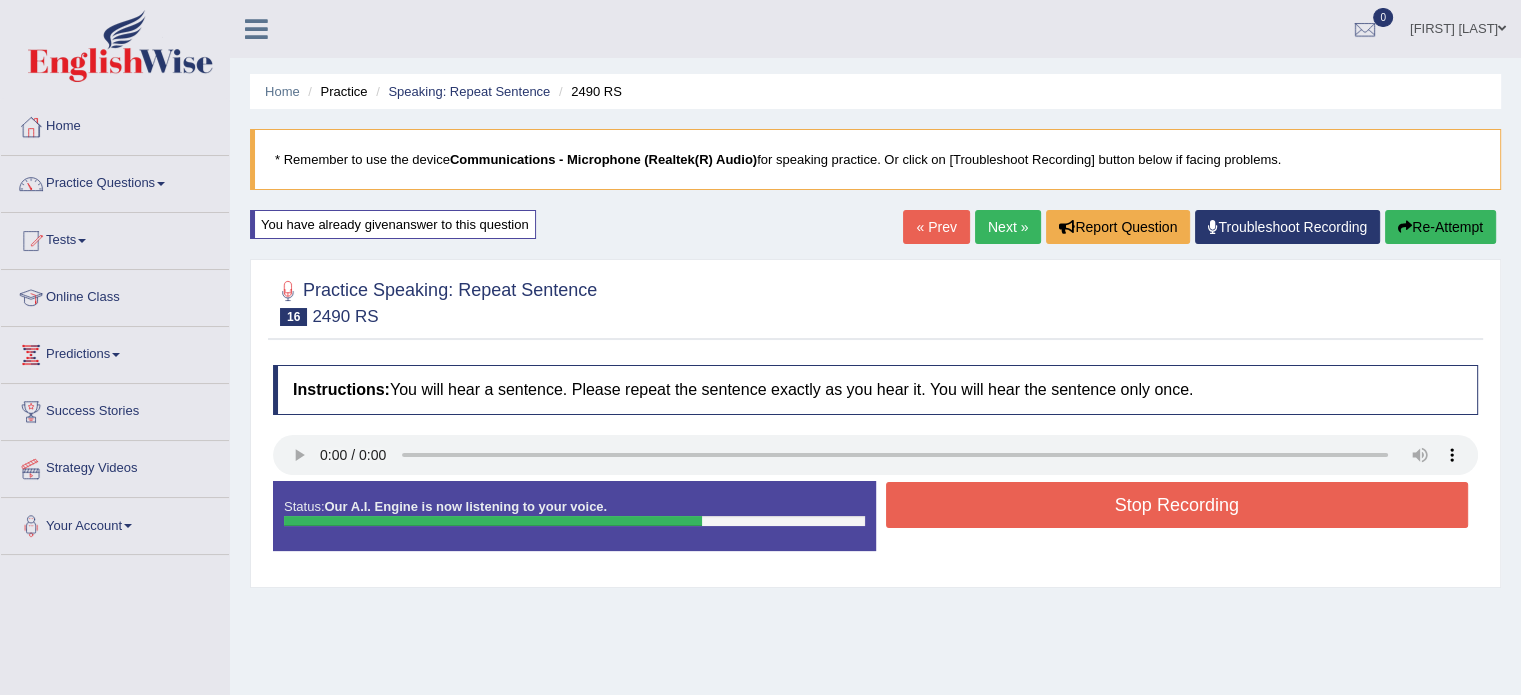 click on "Stop Recording" at bounding box center [1177, 505] 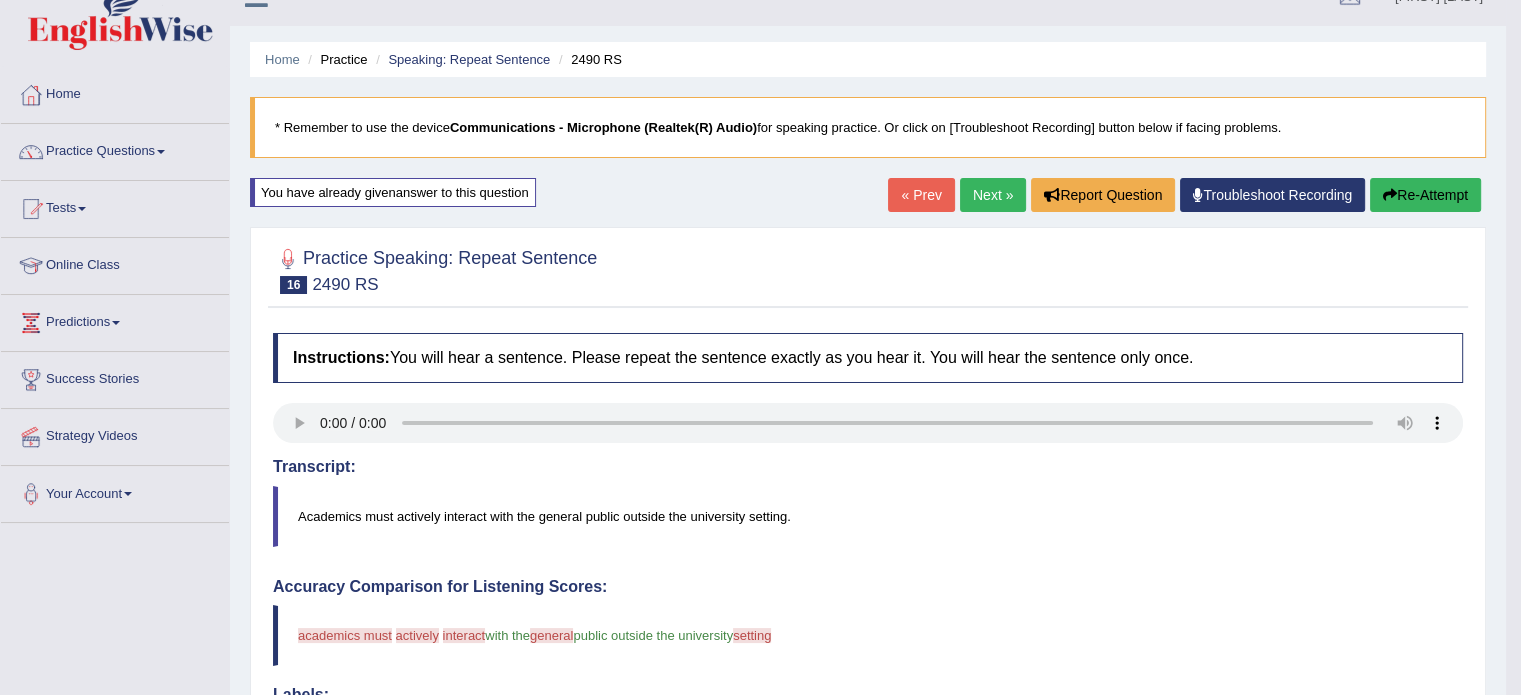 scroll, scrollTop: 0, scrollLeft: 0, axis: both 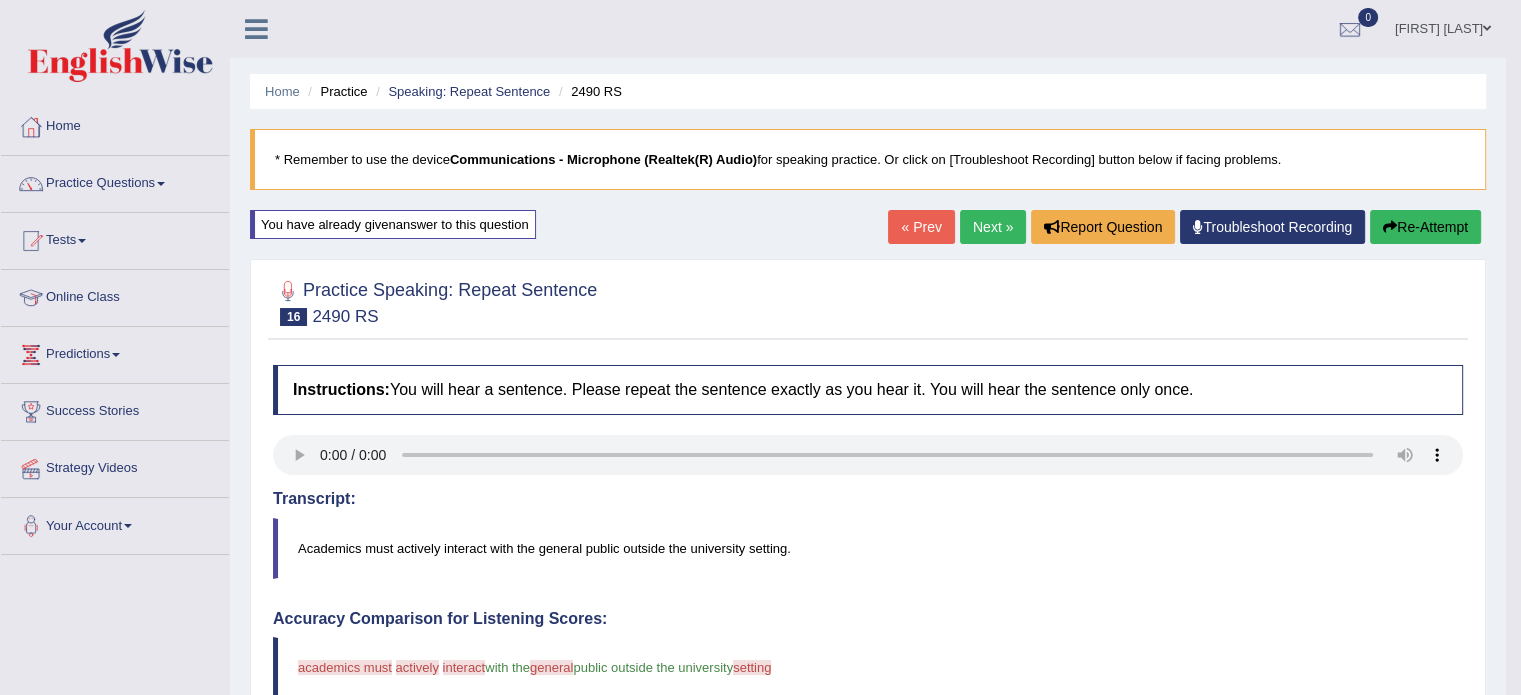 click on "Home
Practice
Speaking: Repeat Sentence
2490 RS
* Remember to use the device  Communications - Microphone (Realtek(R) Audio)  for speaking practice. Or click on [Troubleshoot Recording] button below if facing problems.
You have already given   answer to this question
« Prev Next »  Report Question  Troubleshoot Recording  Re-Attempt
Practice Speaking: Repeat Sentence
16
2490 RS
Instructions:  You will hear a sentence. Please repeat the sentence exactly as you hear it. You will hear the sentence only once.
Transcript: Academics must actively interact with the general public outside the university setting. Created with Highcharts 7.1.2 Too low Too high Time Pitch meter: 0 2 4 6 8 10 Created with Highcharts 7.1.2 Great Too slow Too fast Time Speech pace meter: 0 5 10 15 20 25 30 35" at bounding box center [868, 656] 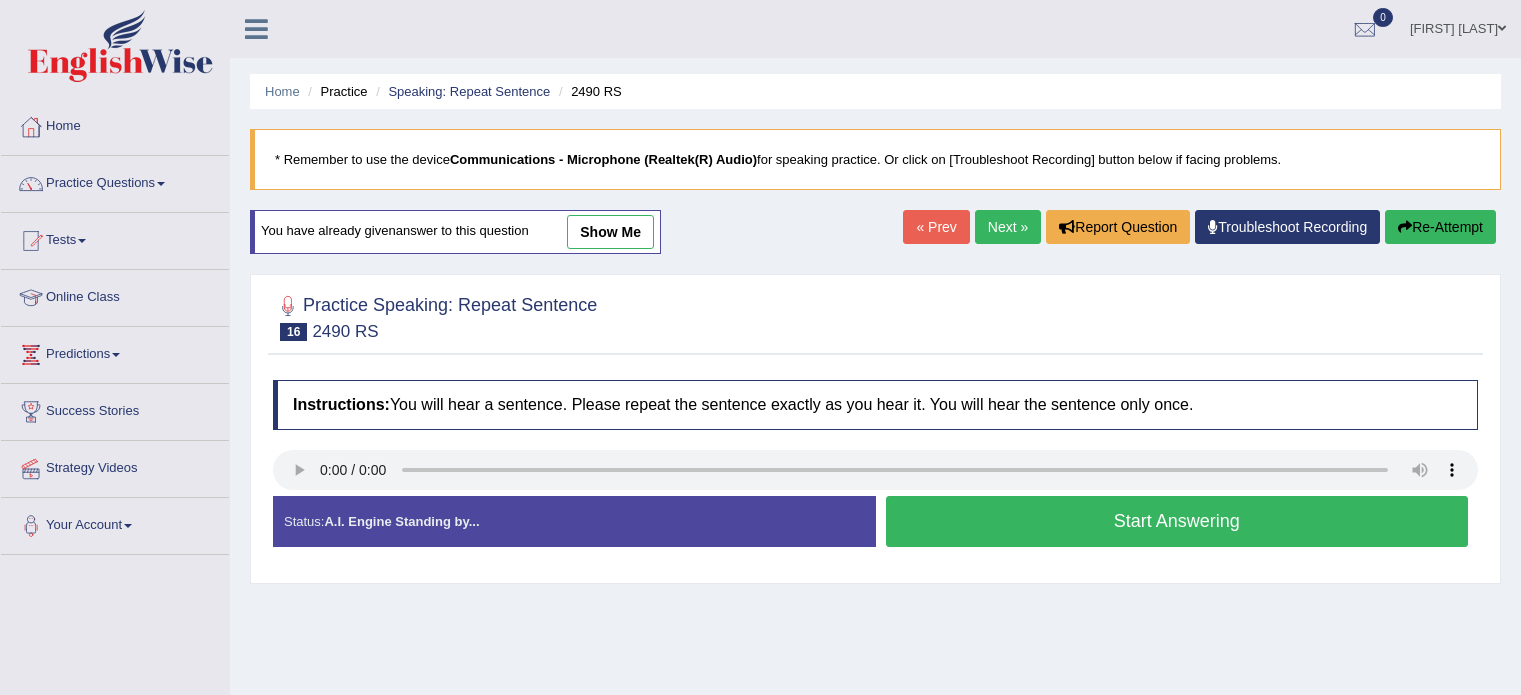 scroll, scrollTop: 0, scrollLeft: 0, axis: both 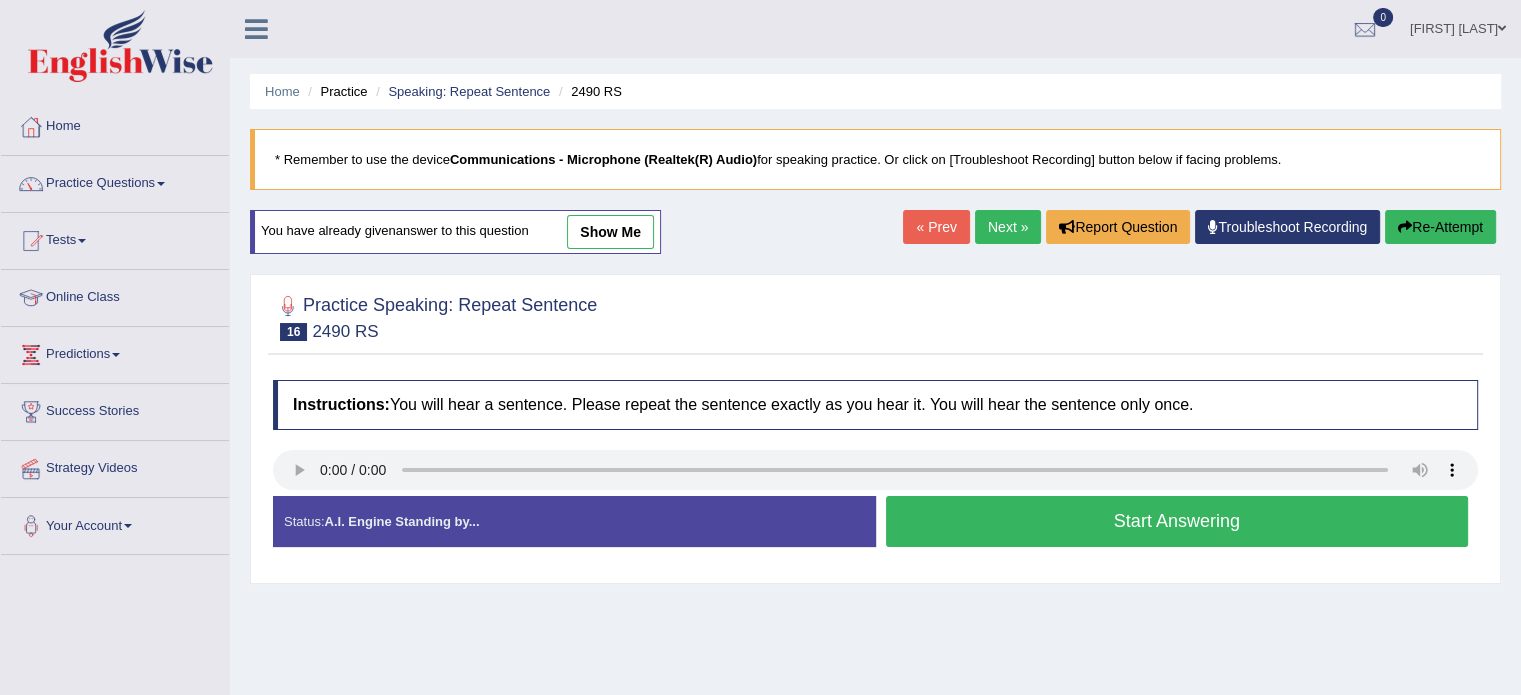 click on "Start Answering" at bounding box center (1177, 521) 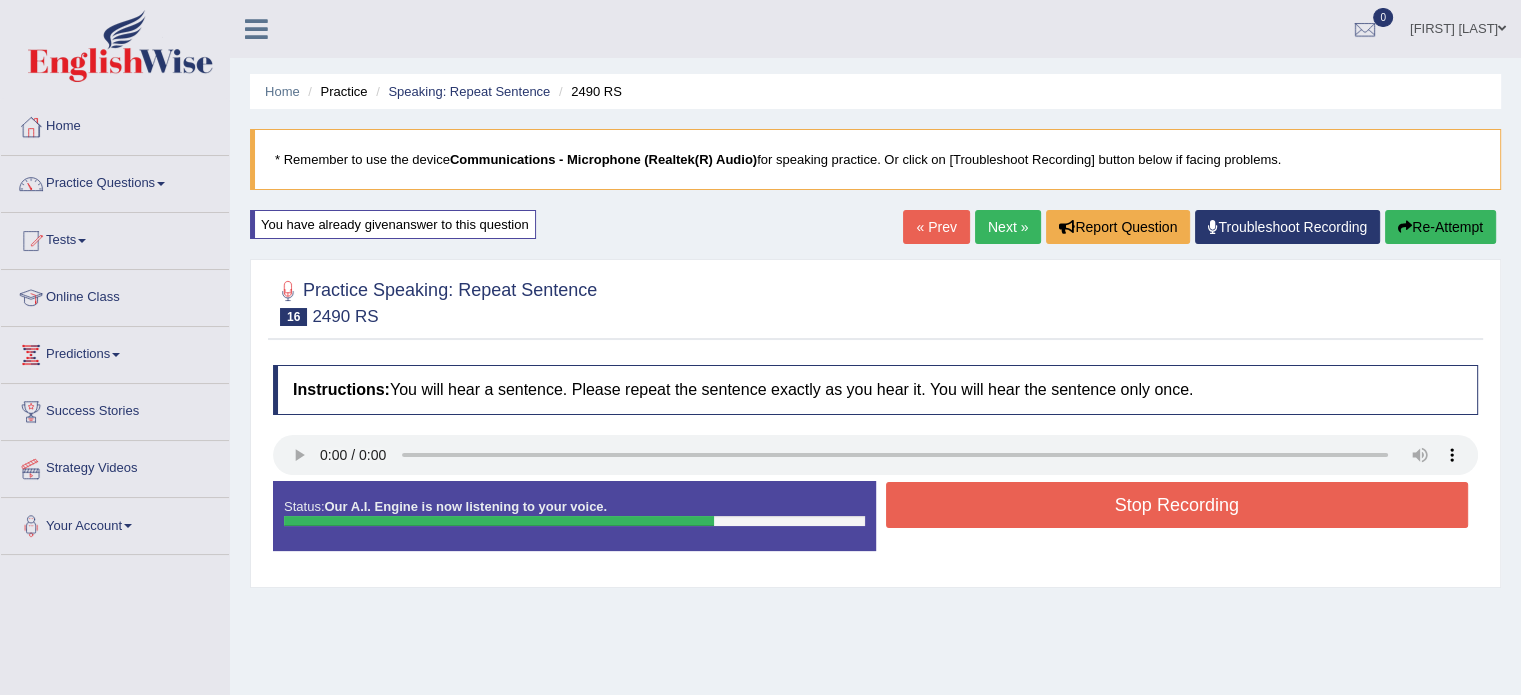 click on "Stop Recording" at bounding box center (1177, 505) 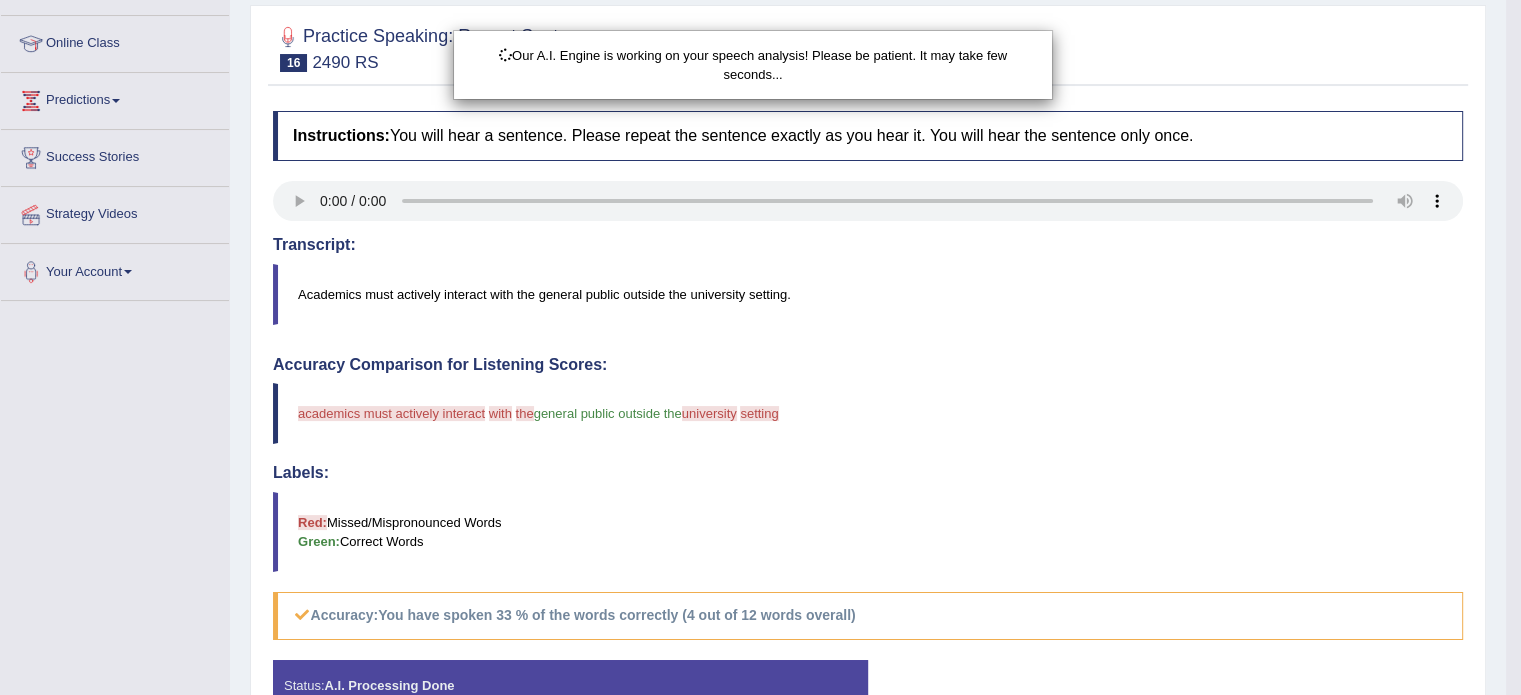 scroll, scrollTop: 217, scrollLeft: 0, axis: vertical 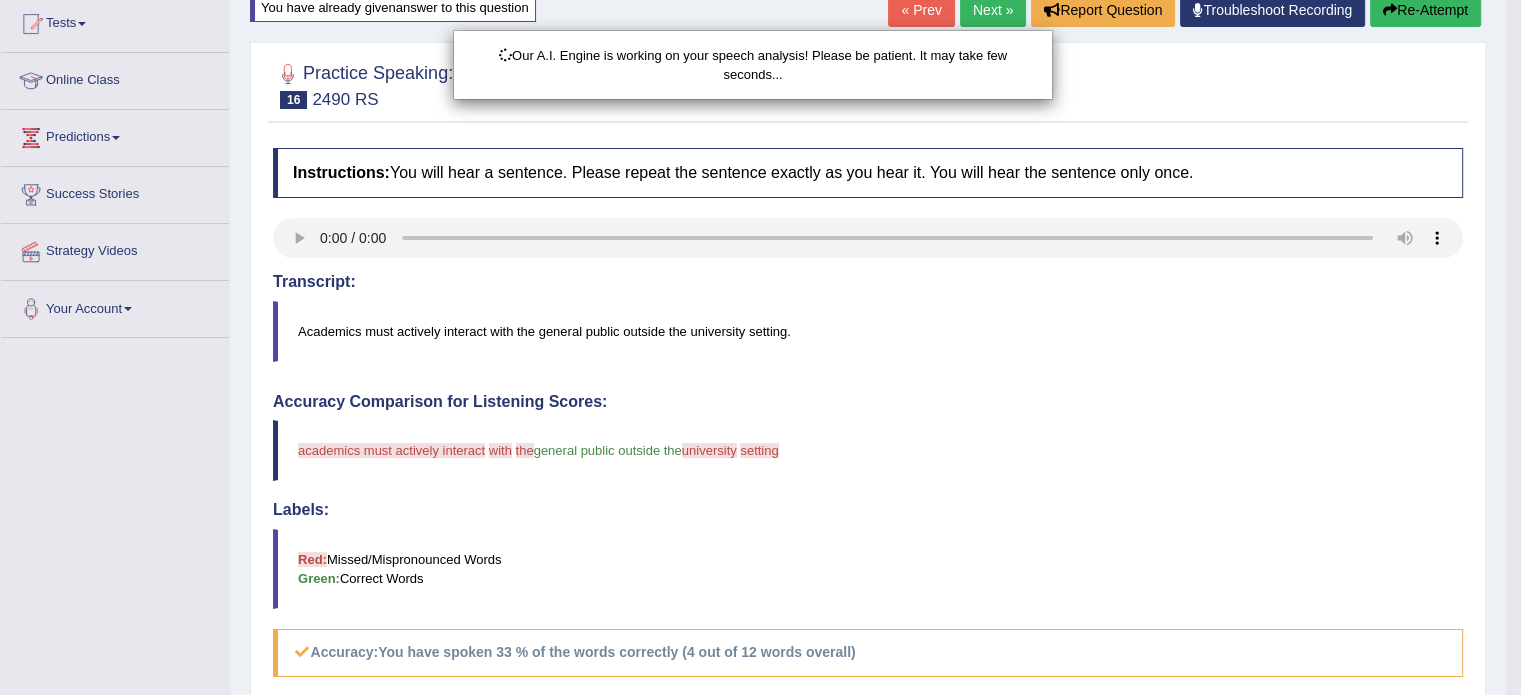 click on "Our A.I. Engine is working on your speech analysis! Please be patient. It may take few seconds..." at bounding box center (760, 347) 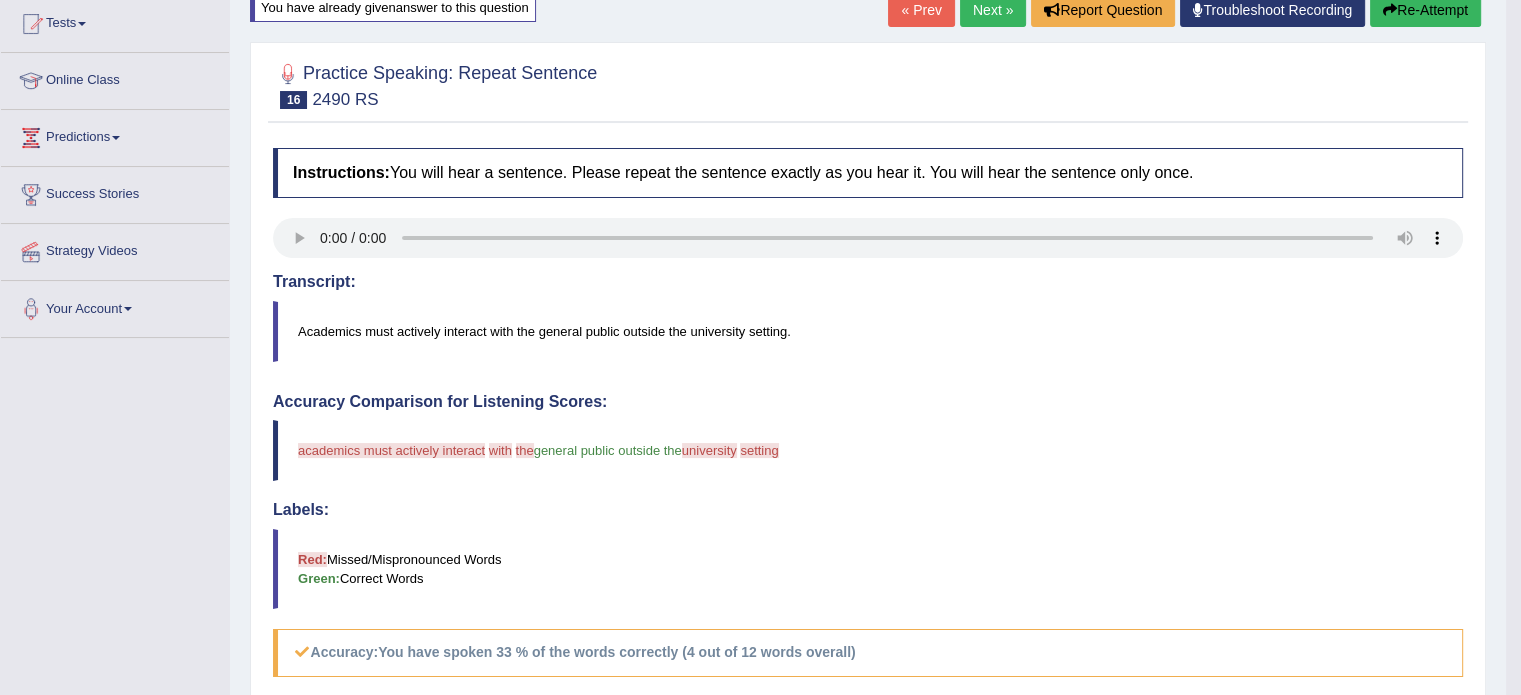 scroll, scrollTop: 664, scrollLeft: 0, axis: vertical 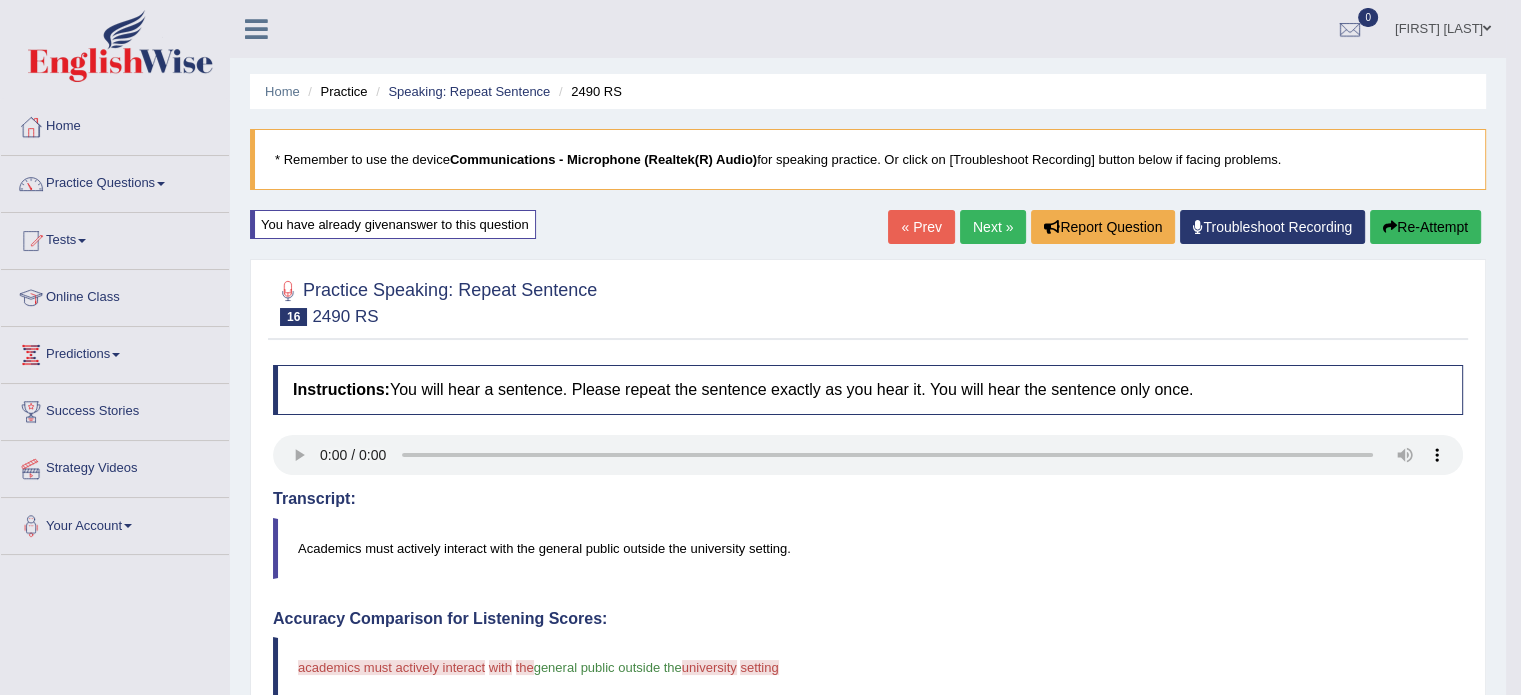 click on "Re-Attempt" at bounding box center [1425, 227] 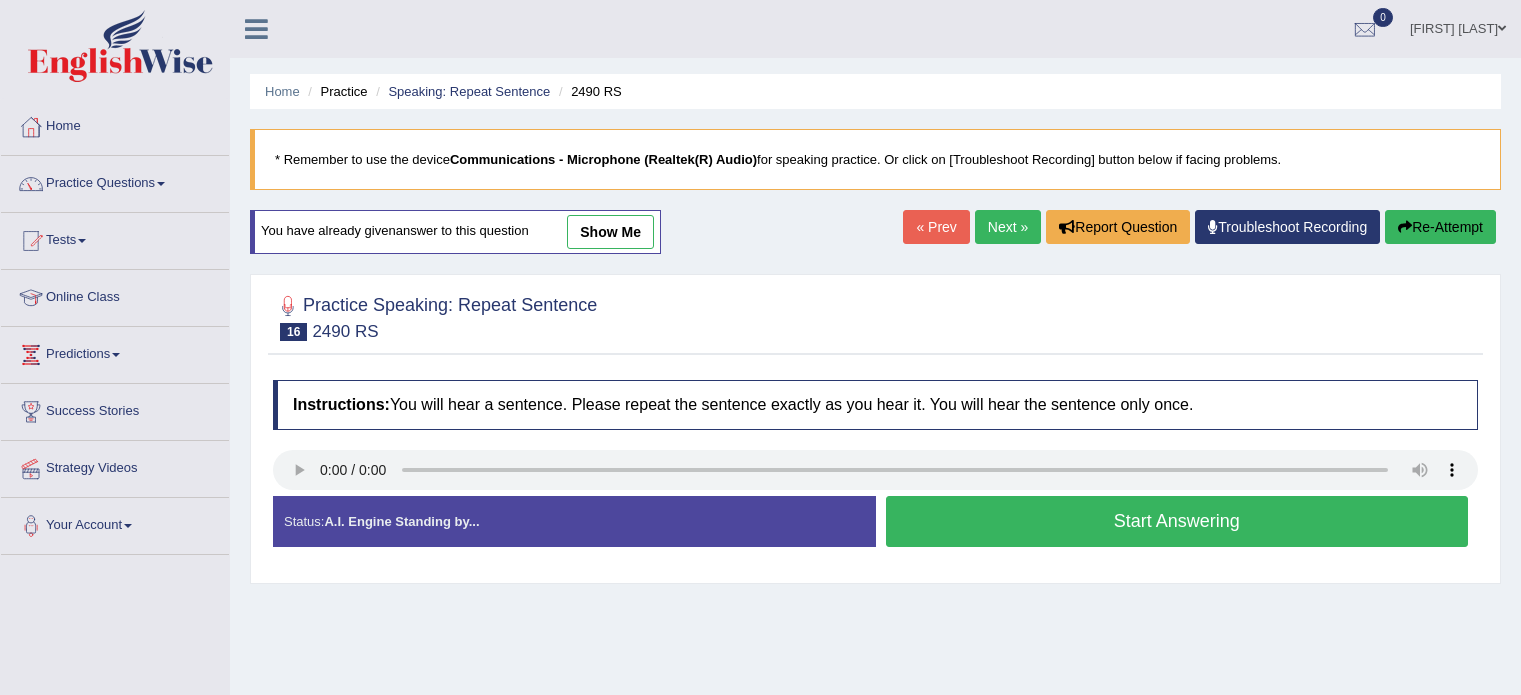scroll, scrollTop: 0, scrollLeft: 0, axis: both 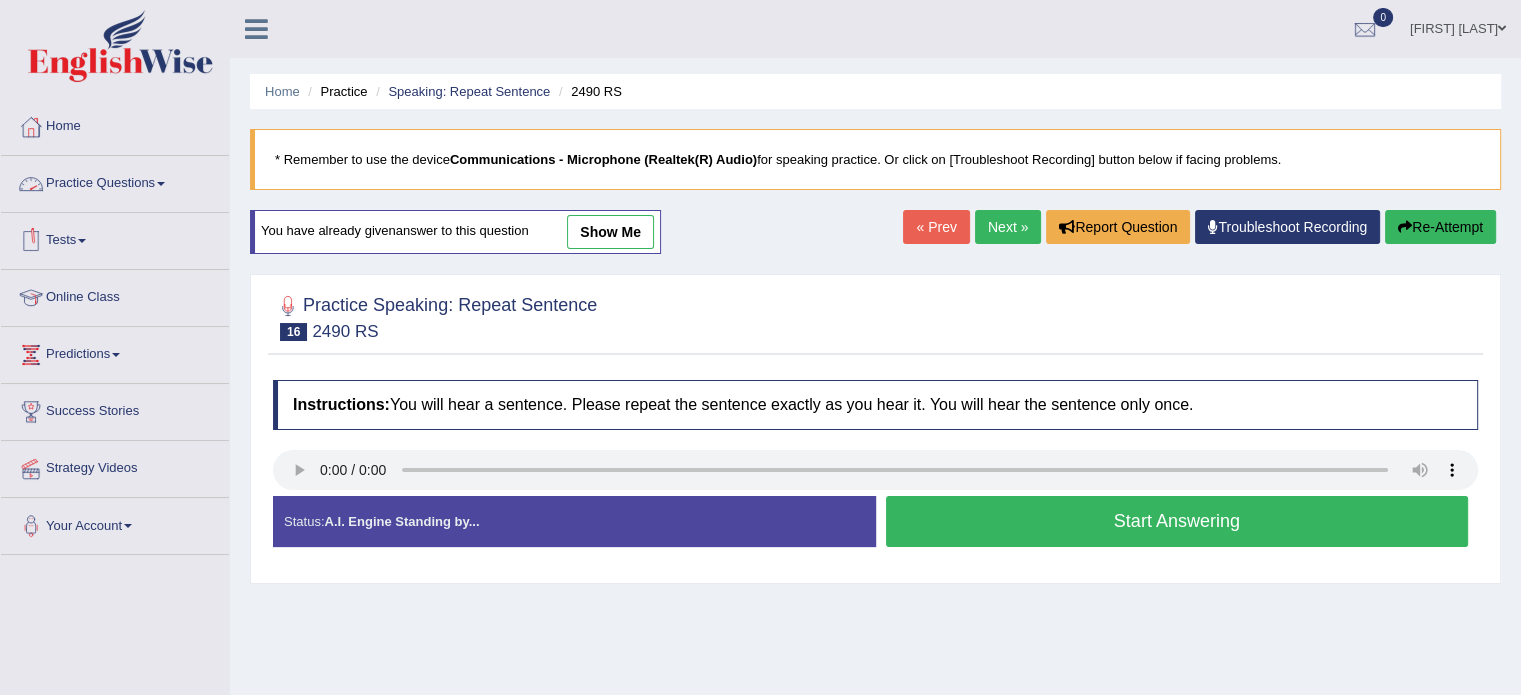 click on "Practice Questions" at bounding box center (115, 181) 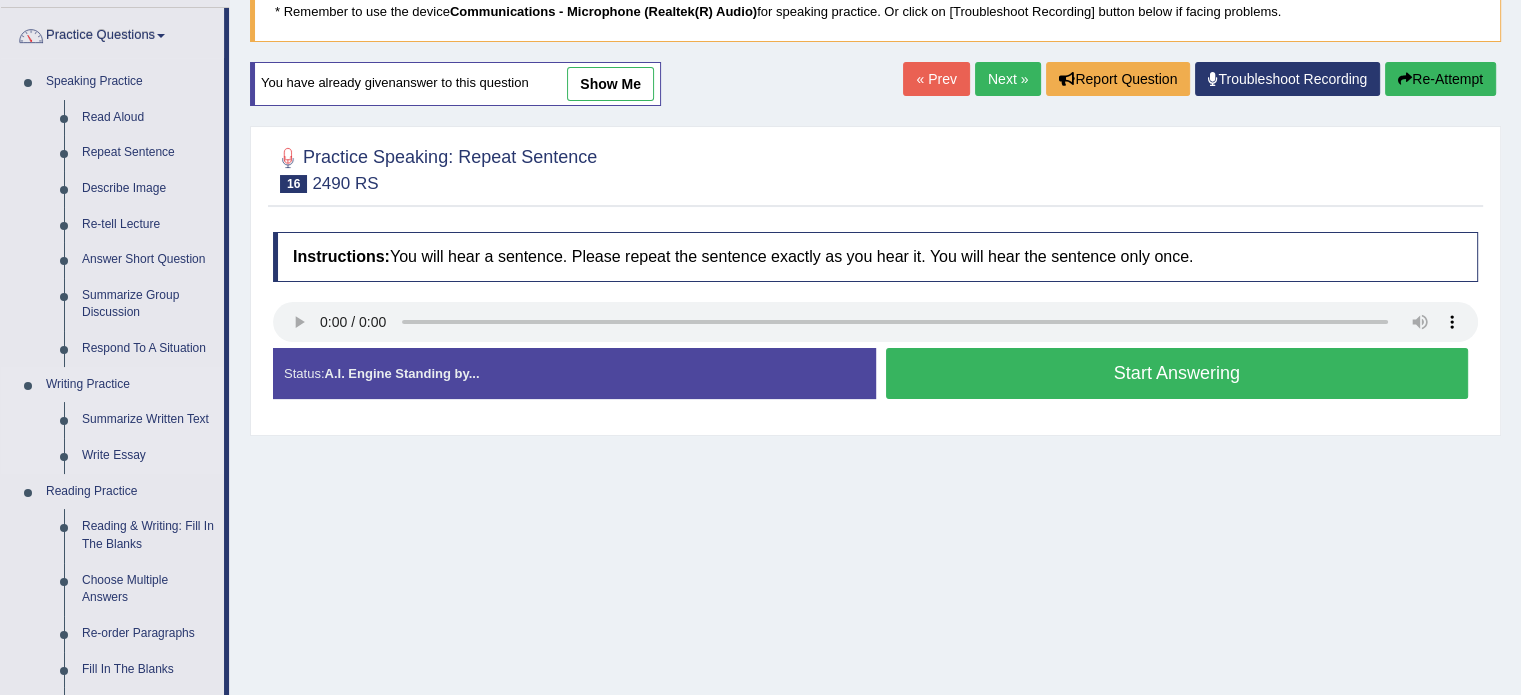 scroll, scrollTop: 123, scrollLeft: 0, axis: vertical 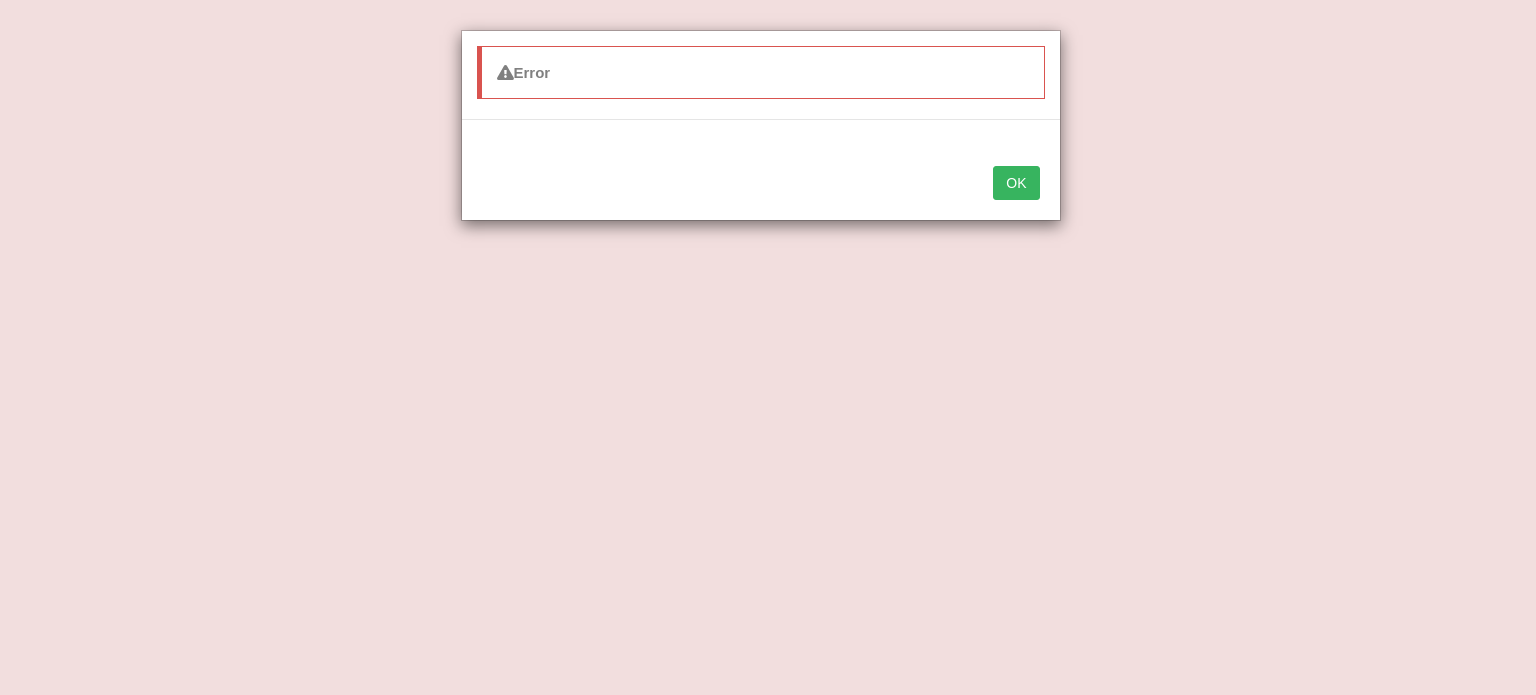 click on "OK" at bounding box center [1016, 183] 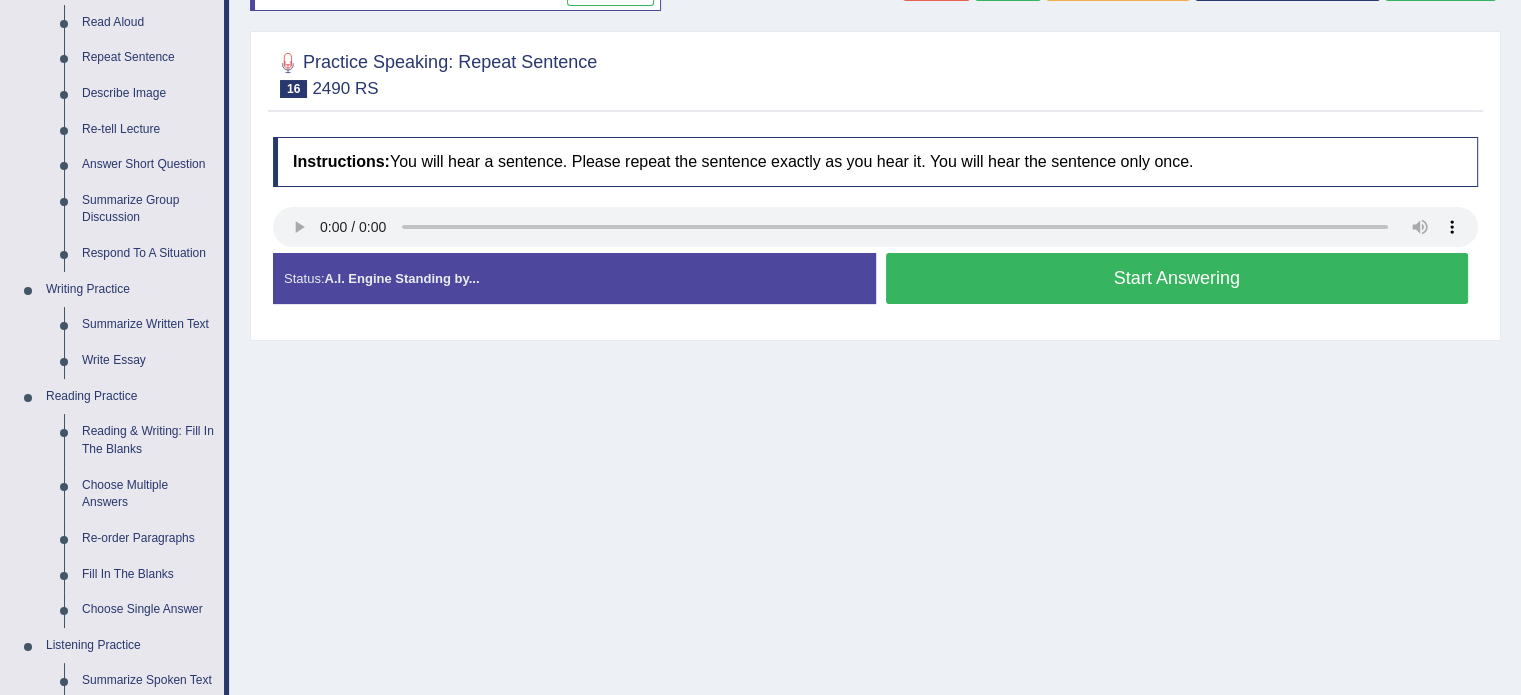 scroll, scrollTop: 244, scrollLeft: 0, axis: vertical 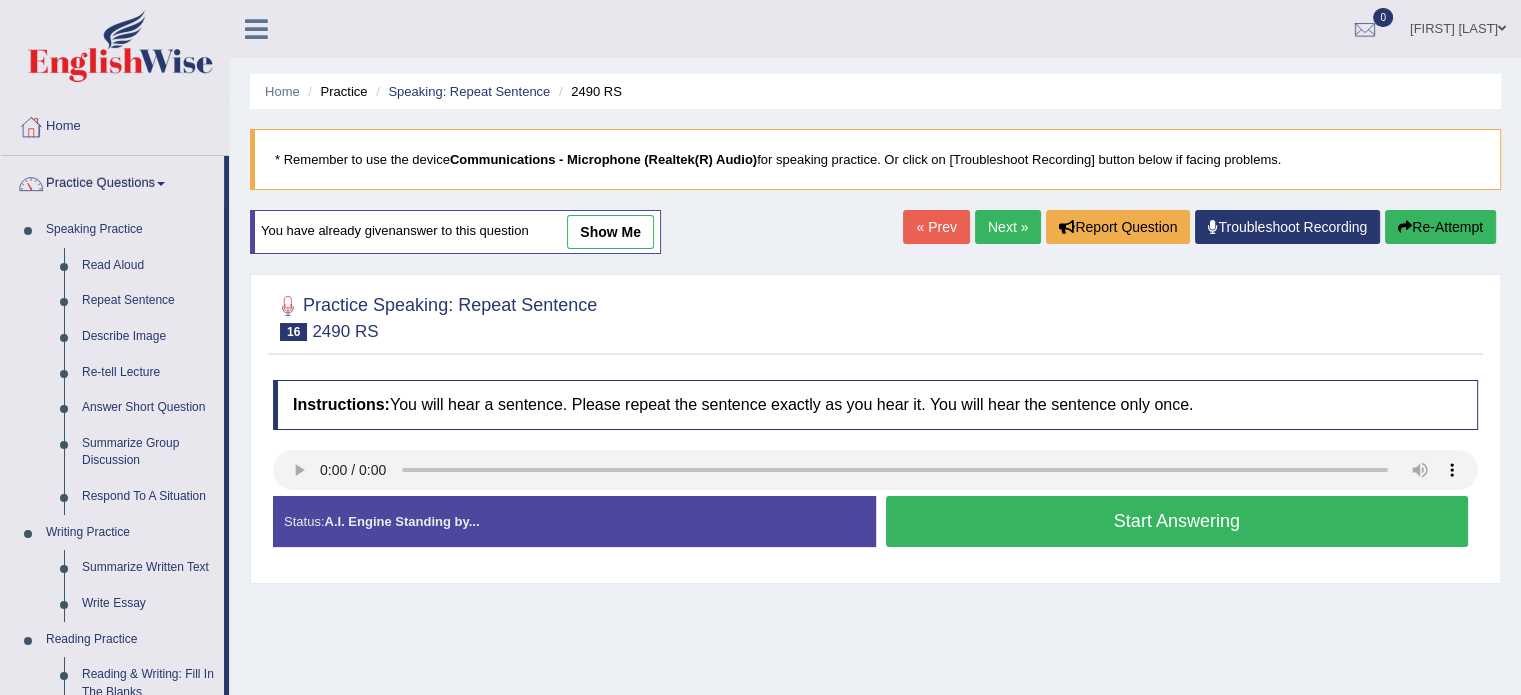 click on "Home
Practice
Speaking: Repeat Sentence
2490 RS
* Remember to use the device  Communications - Microphone (Realtek(R) Audio)  for speaking practice. Or click on [Troubleshoot Recording] button below if facing problems.
You have already given   answer to this question
show me
« Prev Next »  Report Question  Troubleshoot Recording  Re-Attempt
Practice Speaking: Repeat Sentence
16
2490 RS
Instructions:  You will hear a sentence. Please repeat the sentence exactly as you hear it. You will hear the sentence only once.
Transcript: Academics must actively interact with the general public outside the university setting. Created with Highcharts 7.1.2 Too low Too high Time Pitch meter: 0 2 4 6 8 10 Created with Highcharts 7.1.2 Great Too slow Too fast Time Speech pace meter: 0 5 10 15 20" at bounding box center (875, 500) 